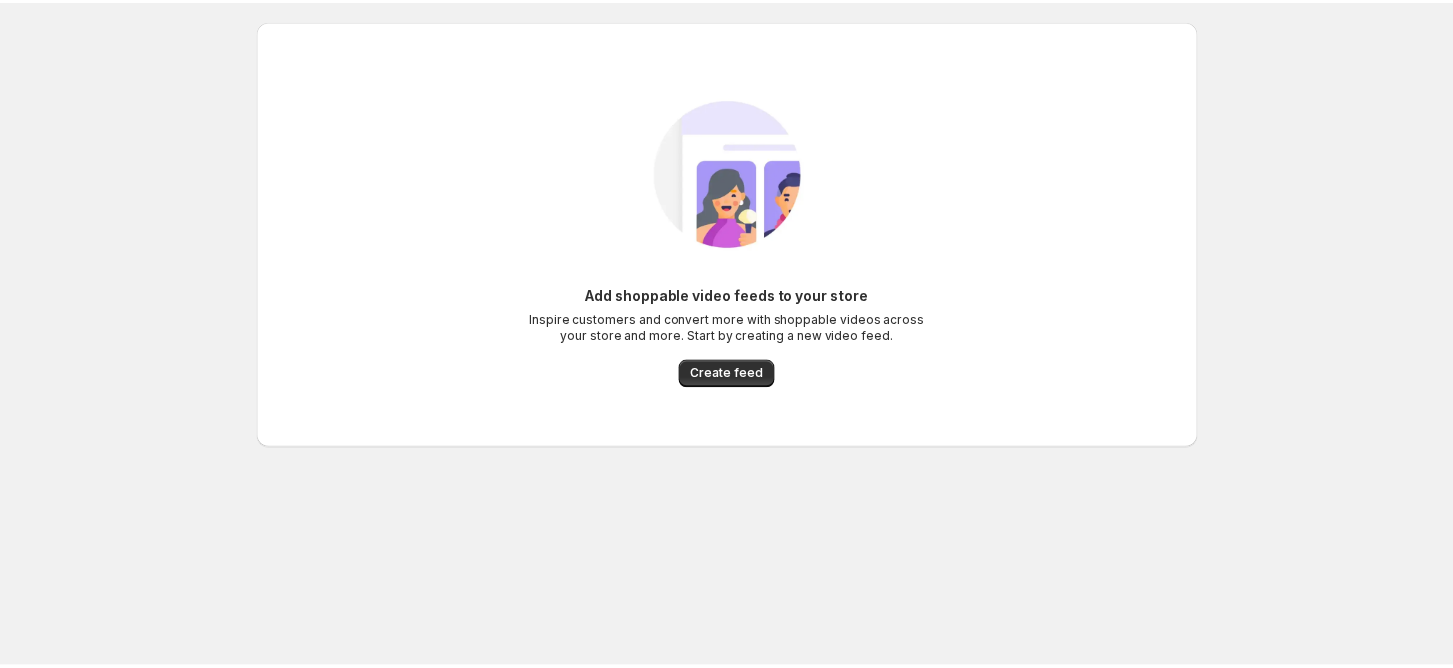 scroll, scrollTop: 0, scrollLeft: 0, axis: both 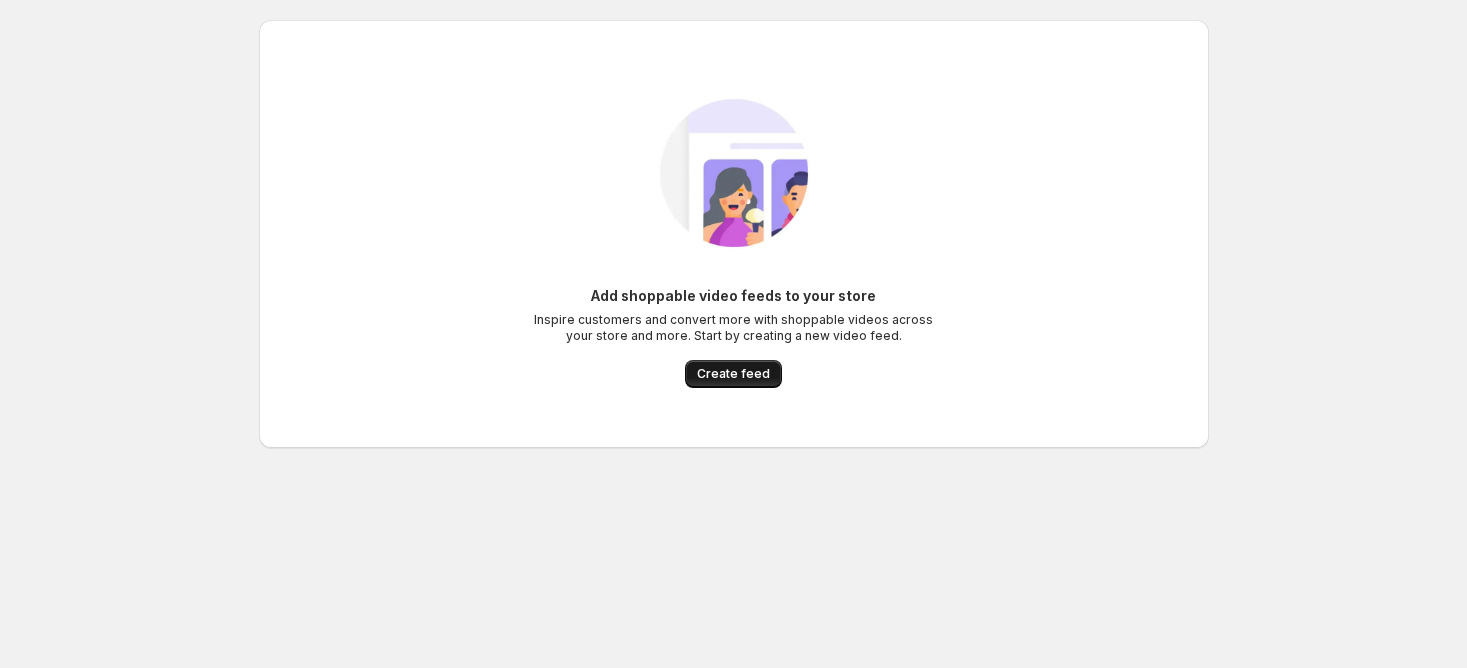 click on "Create feed" at bounding box center (733, 374) 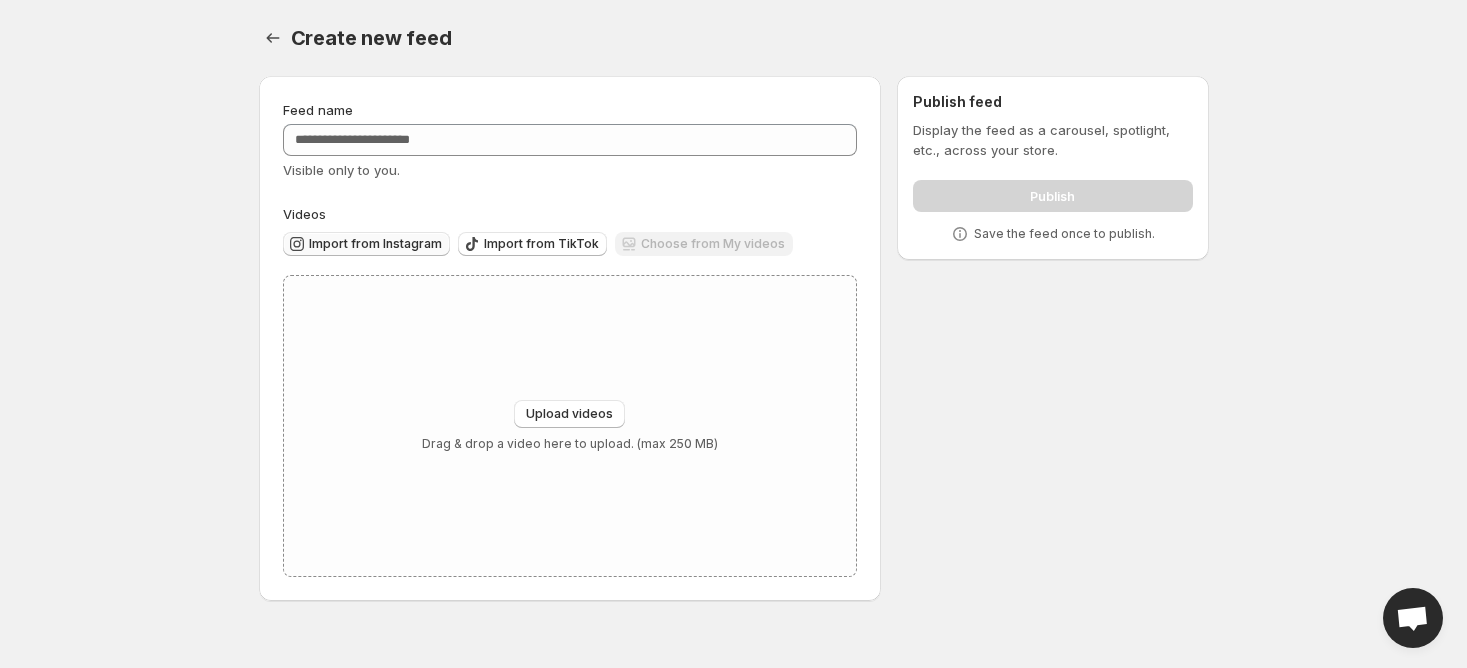 click on "Import from Instagram" at bounding box center [375, 244] 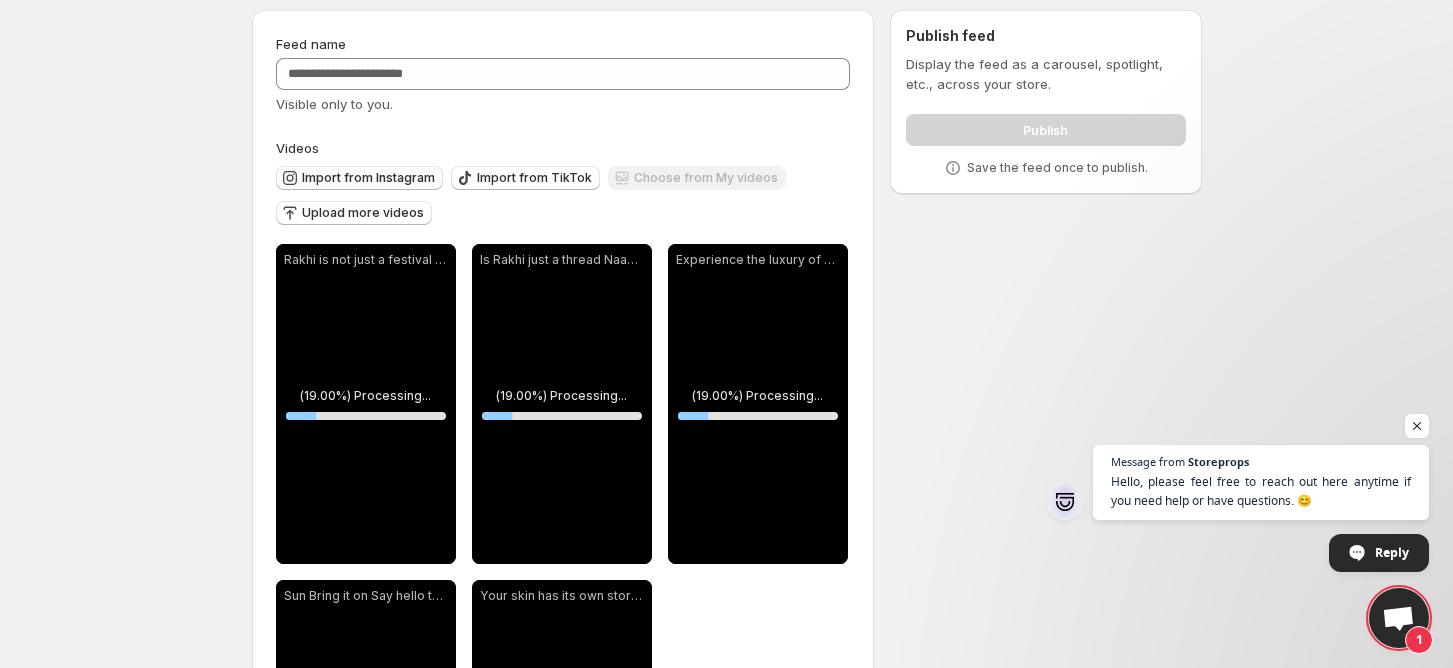scroll, scrollTop: 43, scrollLeft: 0, axis: vertical 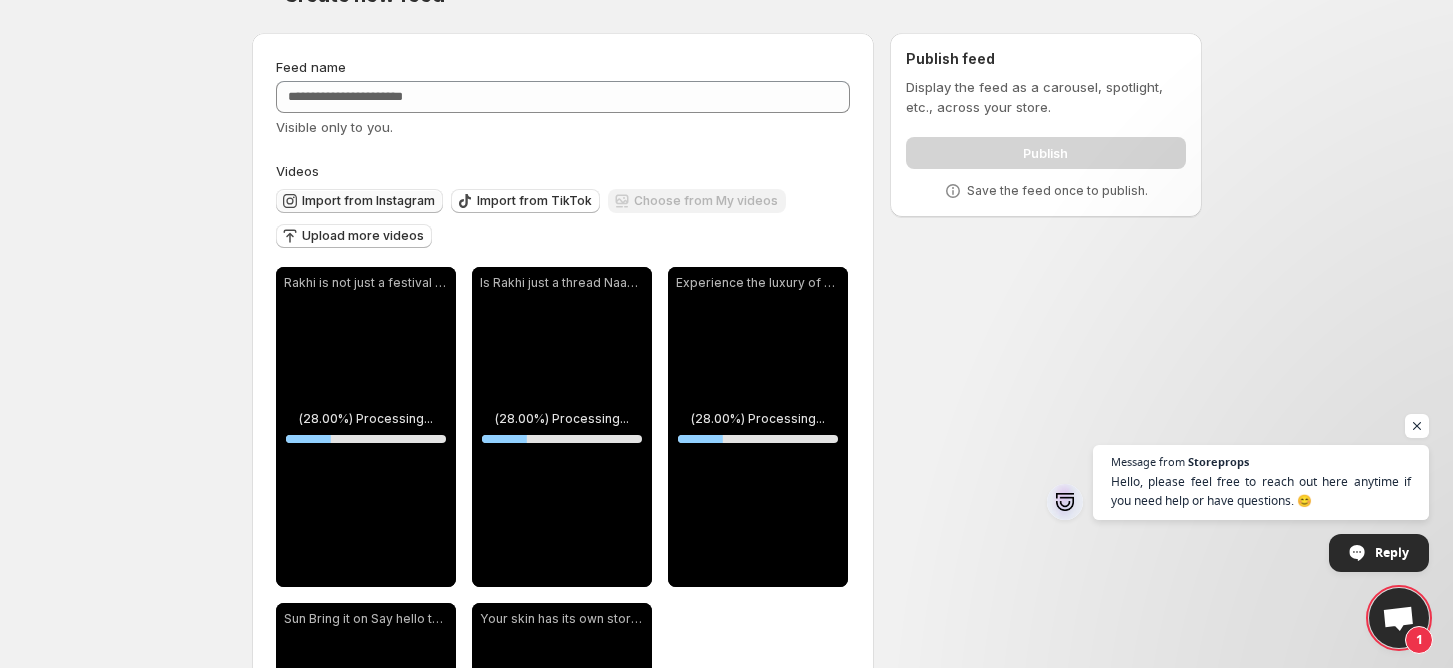 click on "Import from Instagram" at bounding box center (368, 201) 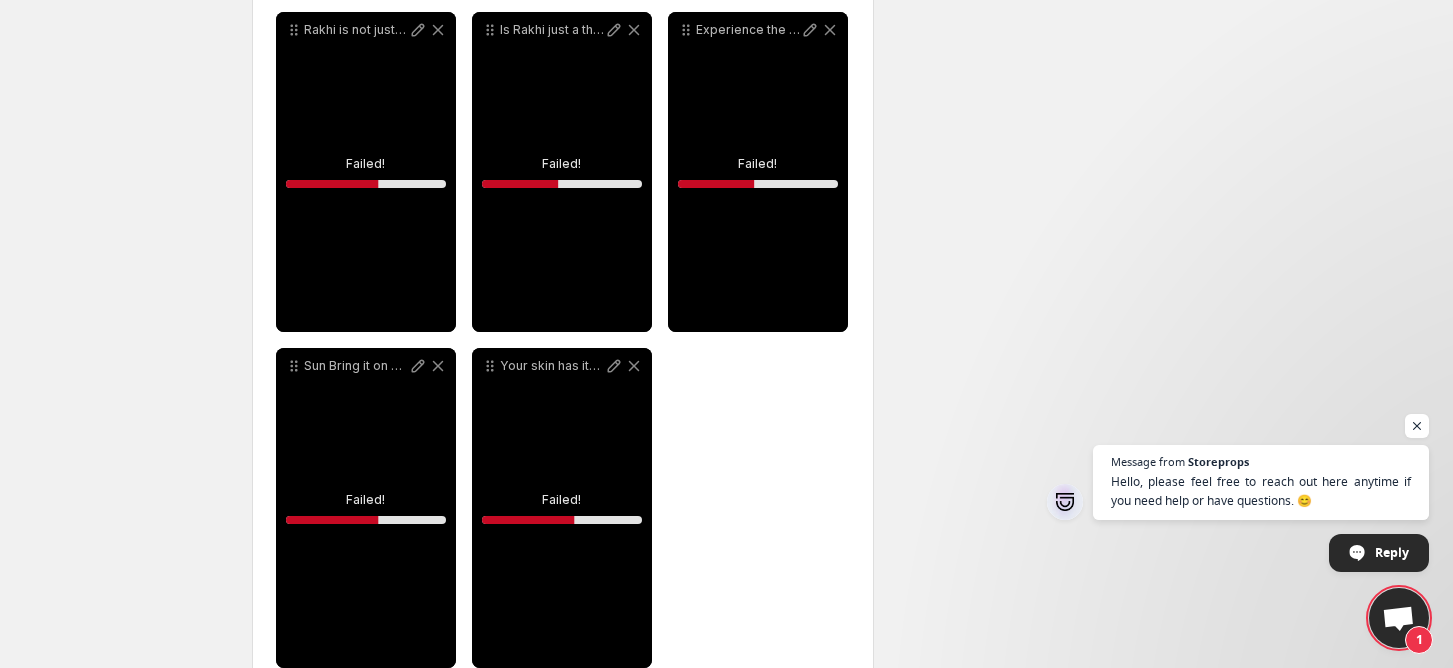scroll, scrollTop: 752, scrollLeft: 0, axis: vertical 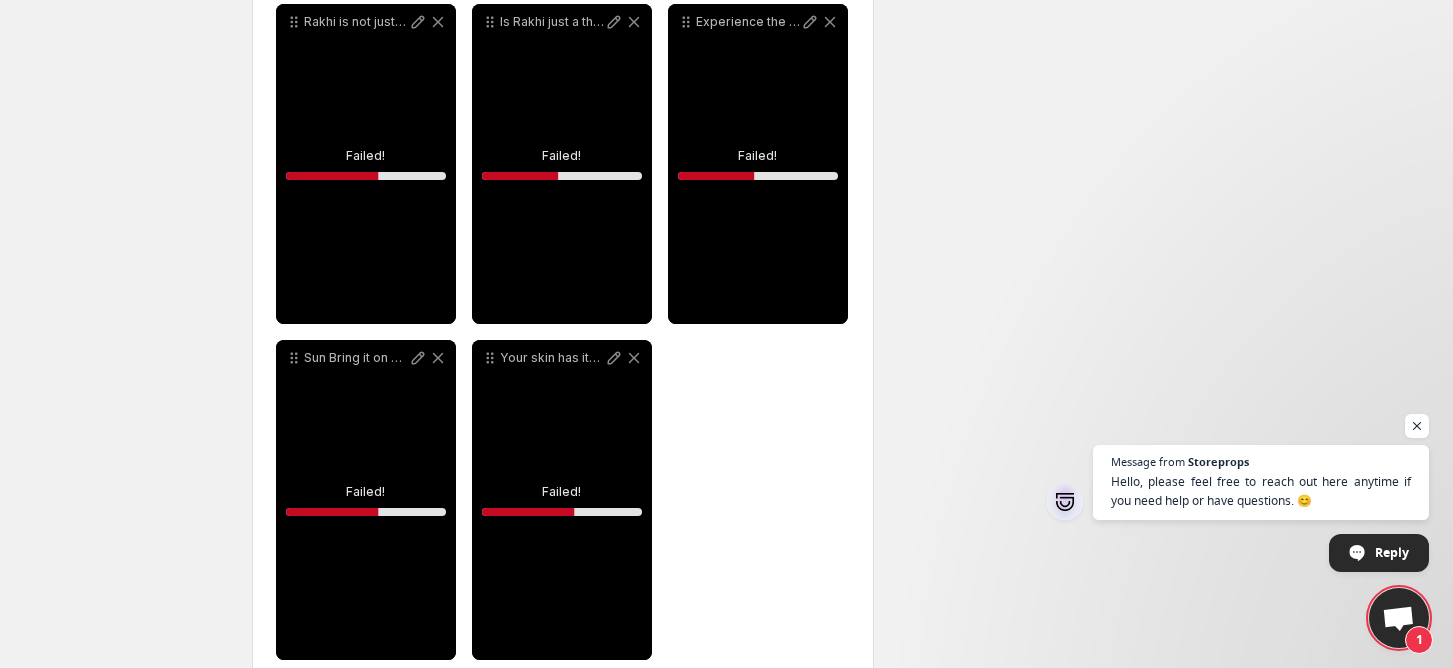 click on "Your skin has its own story  let it shine with pride not hide behind layers
At Glamour  Radiance we dont believe in overnight miracles We believe in consistency care and ingredients that ac" at bounding box center [562, 500] 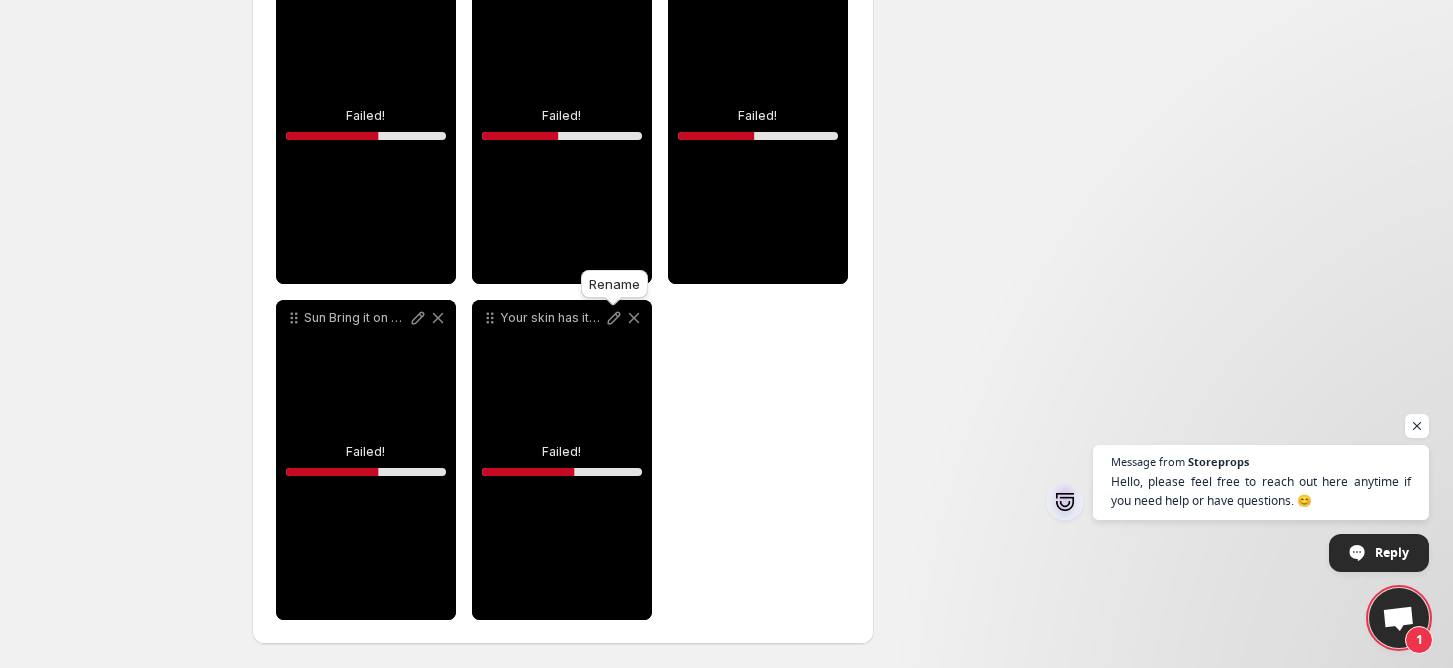 click 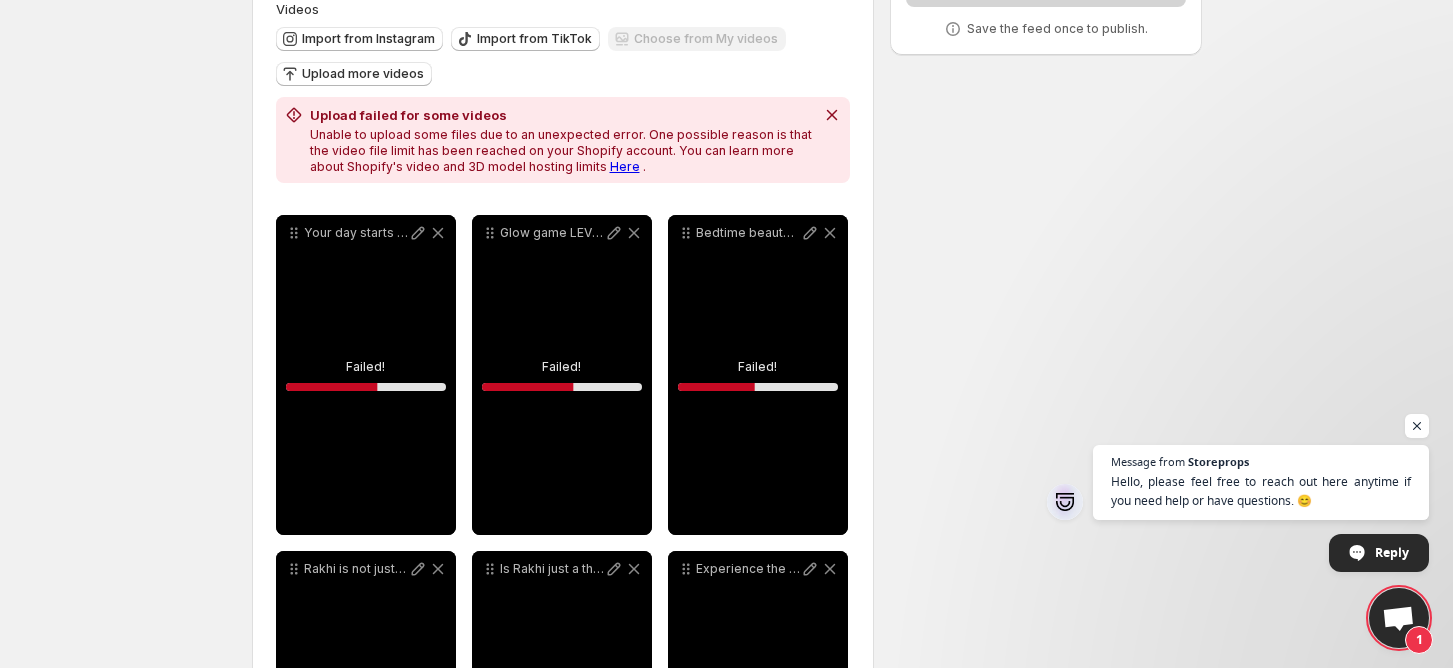 scroll, scrollTop: 202, scrollLeft: 0, axis: vertical 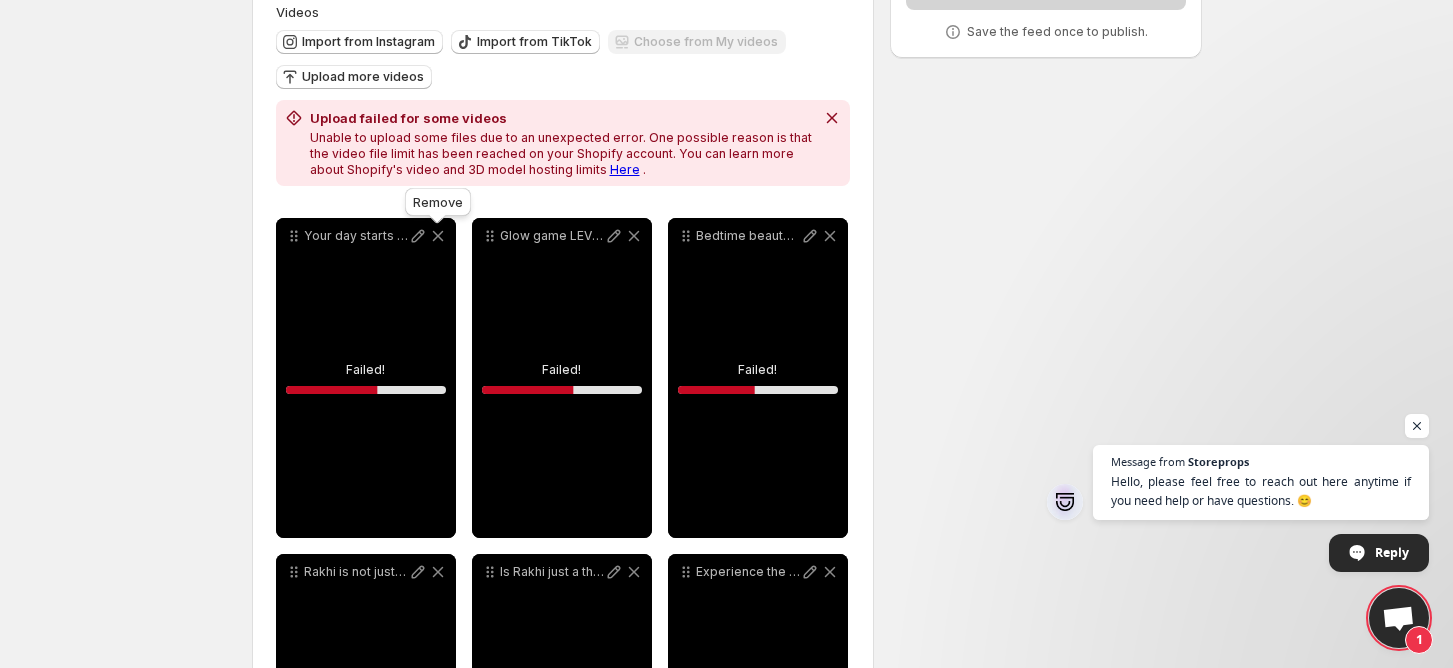 click 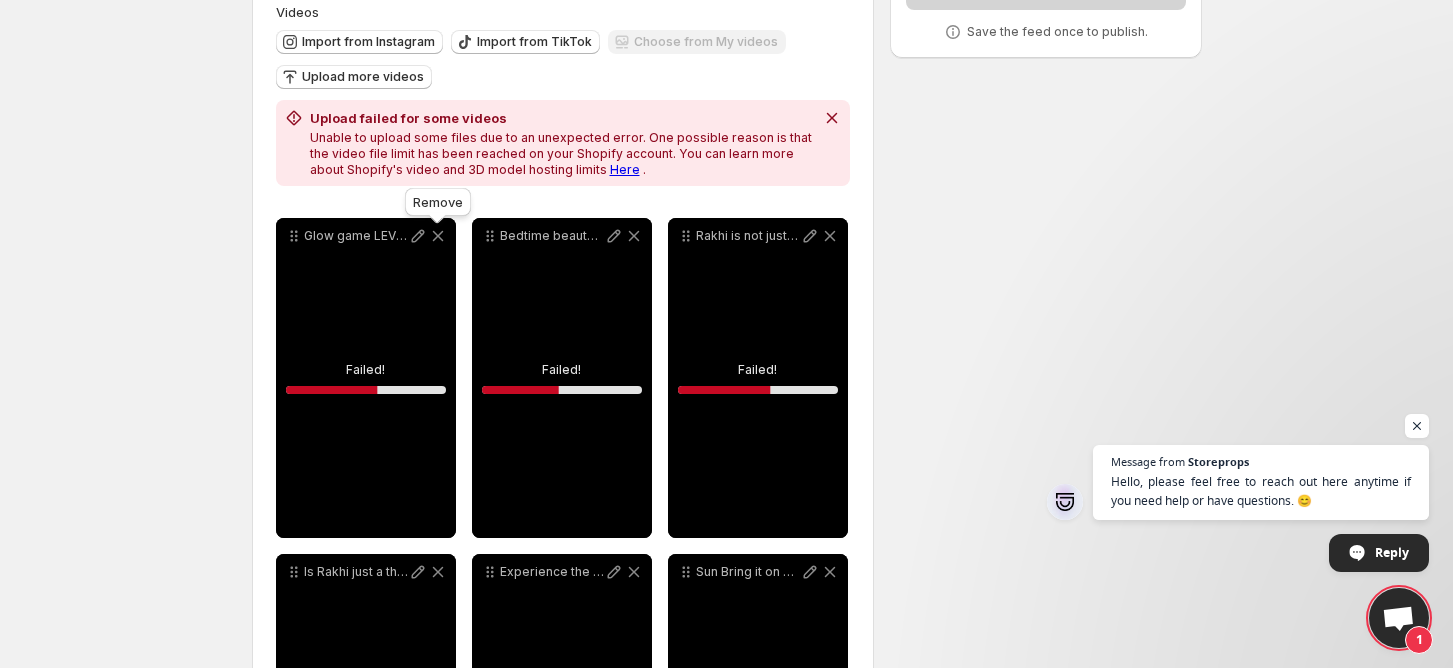 click 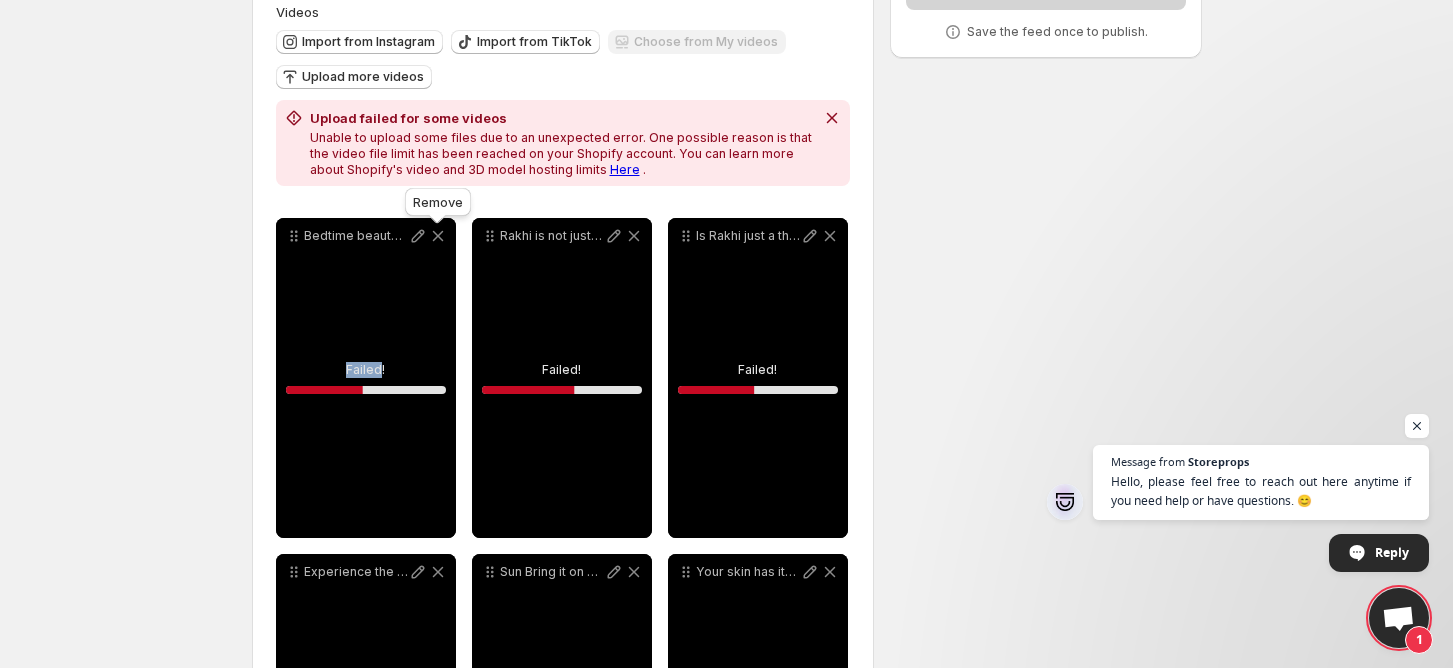 click 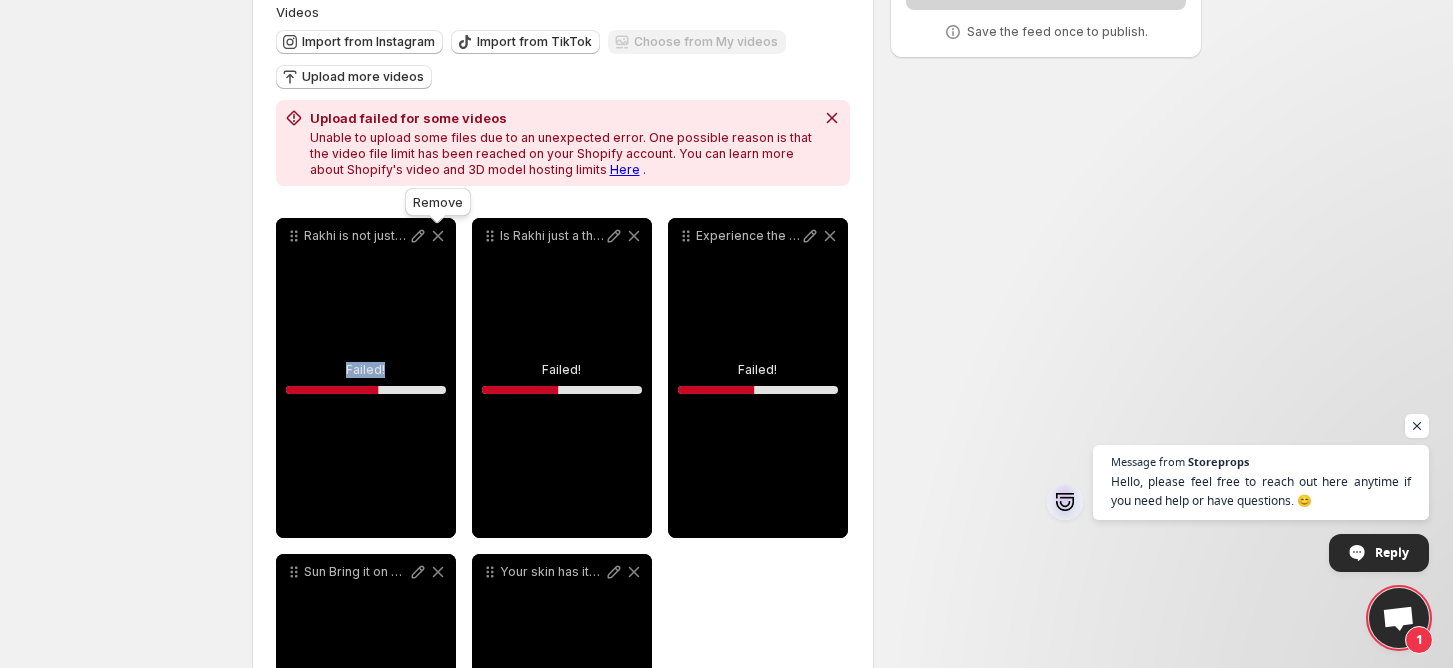 click 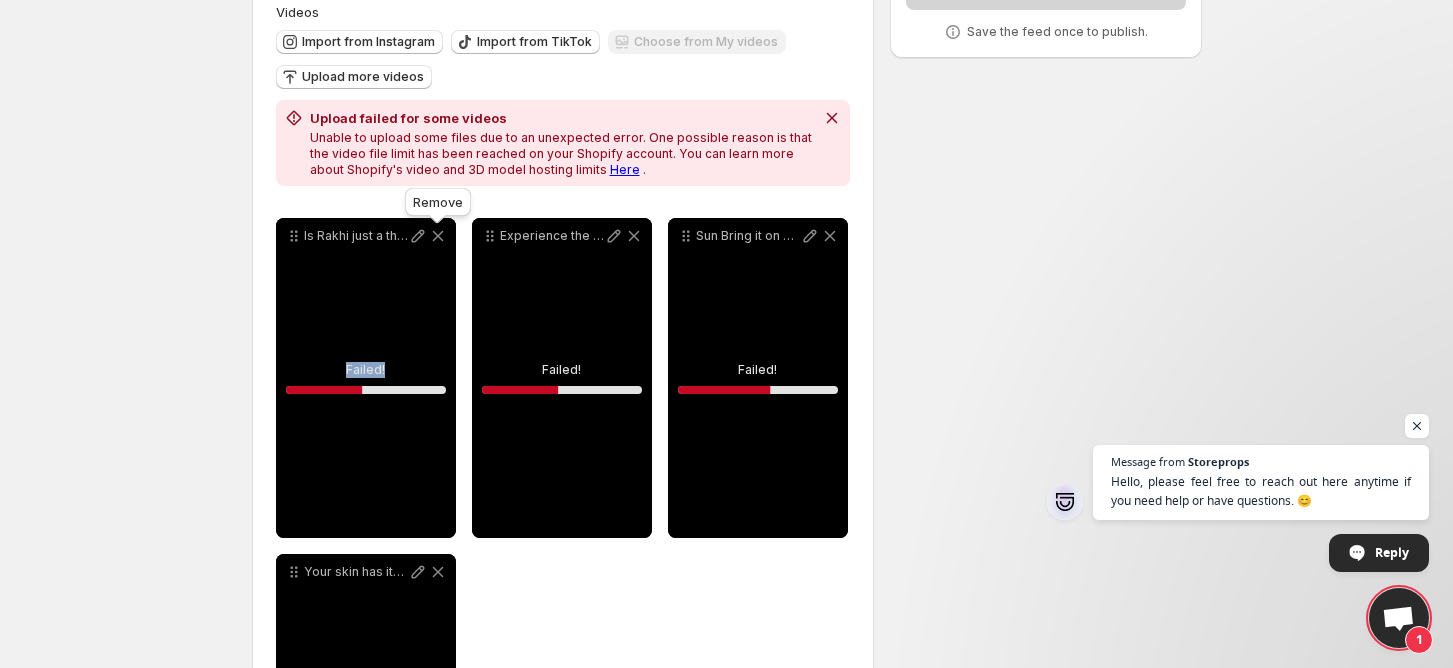 click 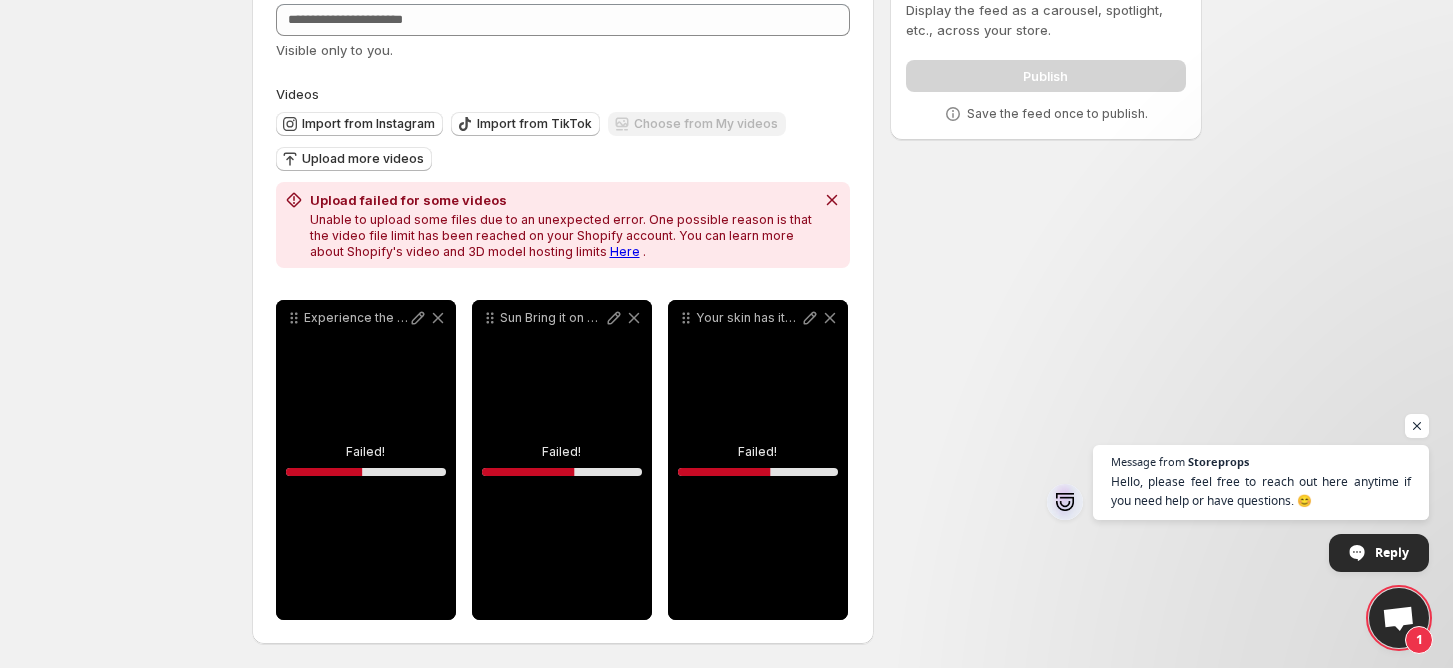 scroll, scrollTop: 120, scrollLeft: 0, axis: vertical 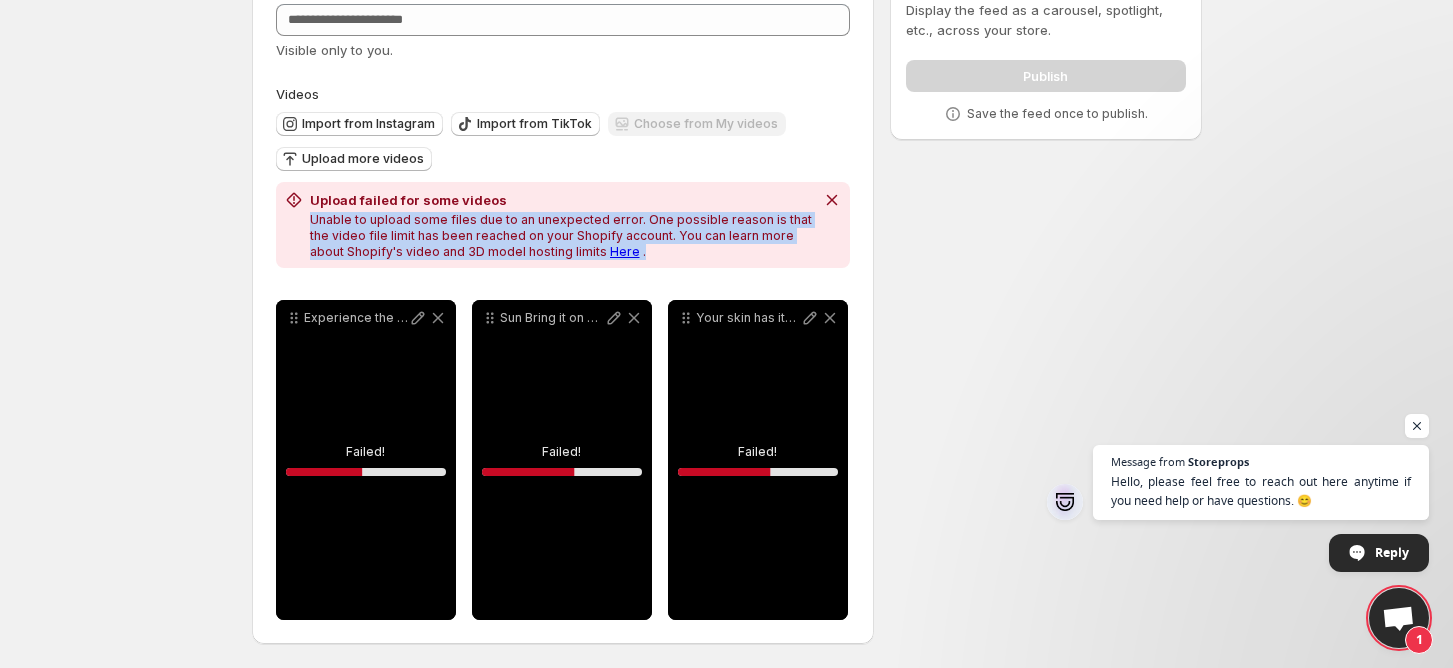 click on "Unable to upload some files due to an unexpected error. One possible reason is that the video file limit has been reached on your Shopify account. You can learn more about Shopify's video and 3D model hosting limits   Here   ." at bounding box center (562, 236) 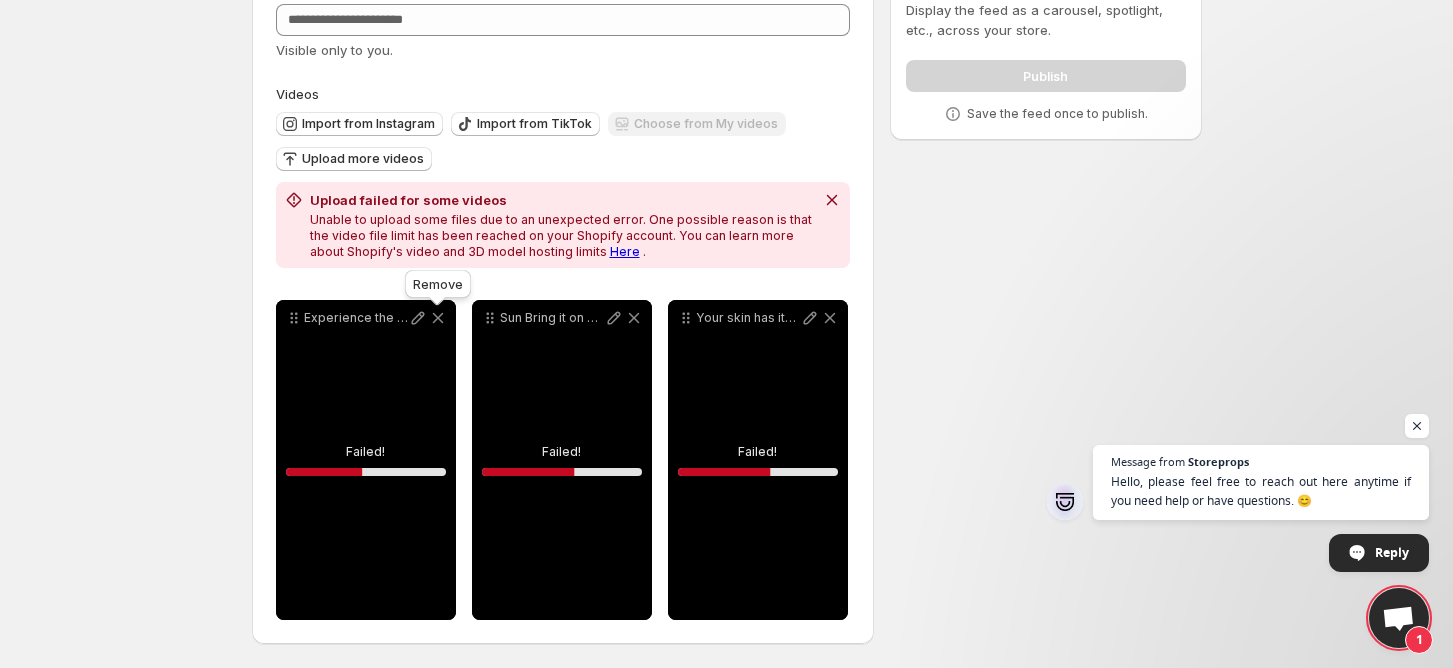 click 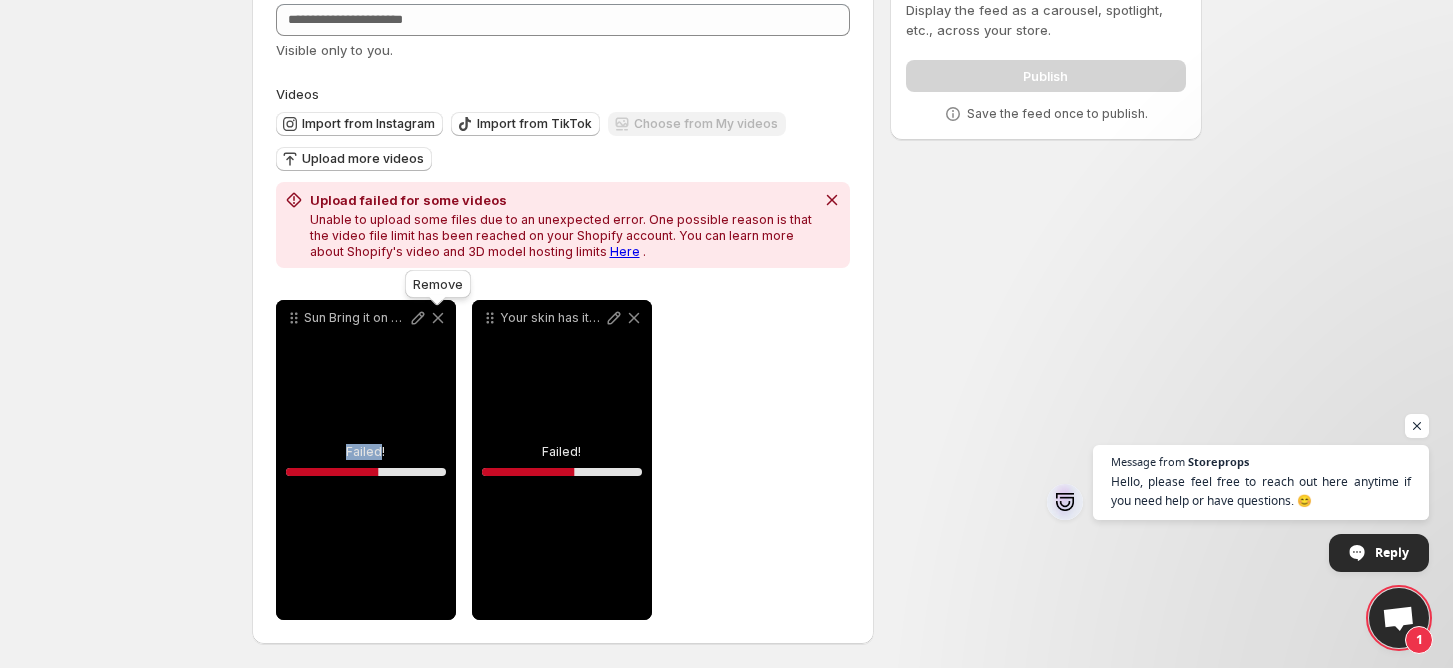 click 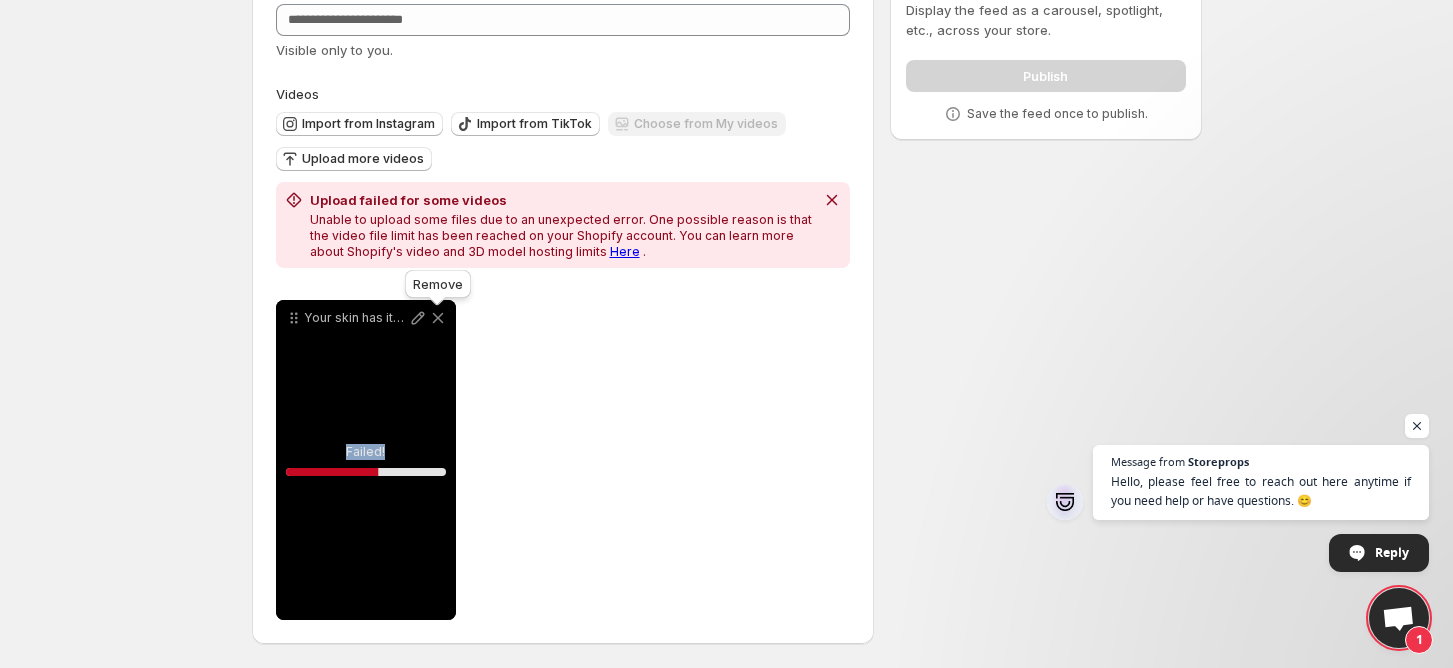click 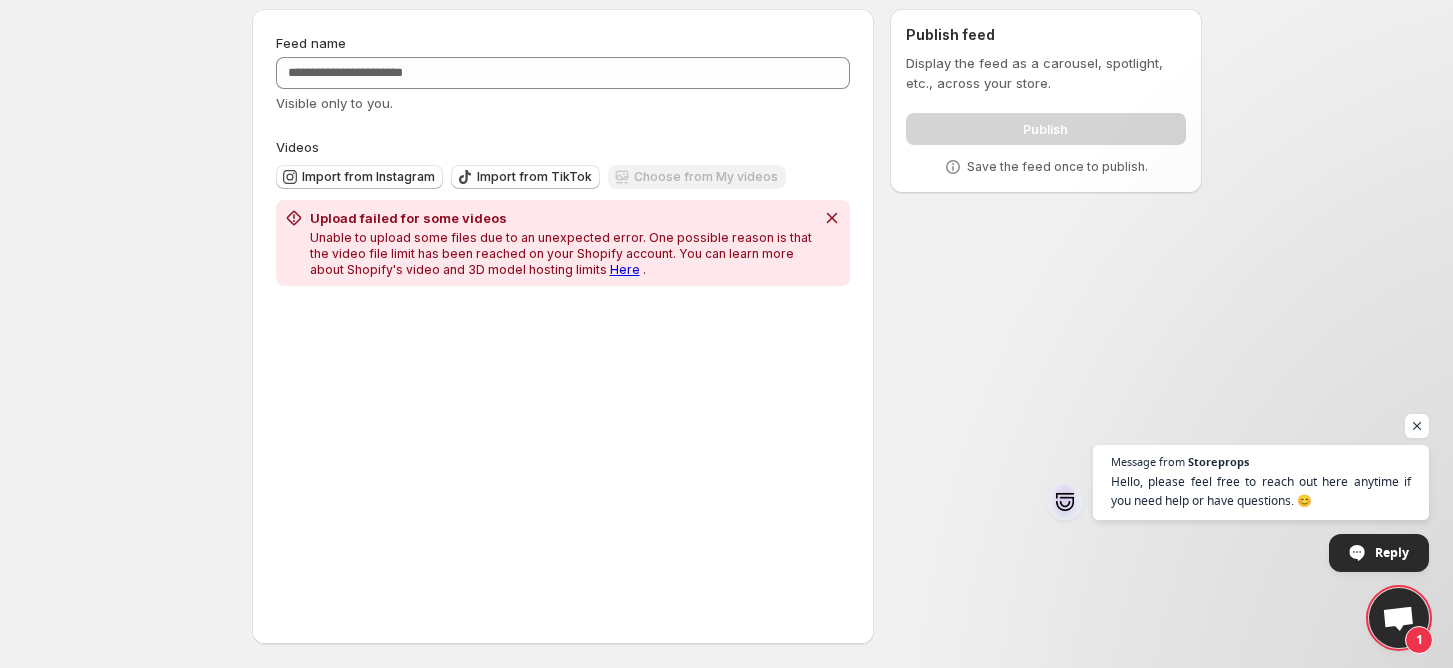 scroll, scrollTop: 67, scrollLeft: 0, axis: vertical 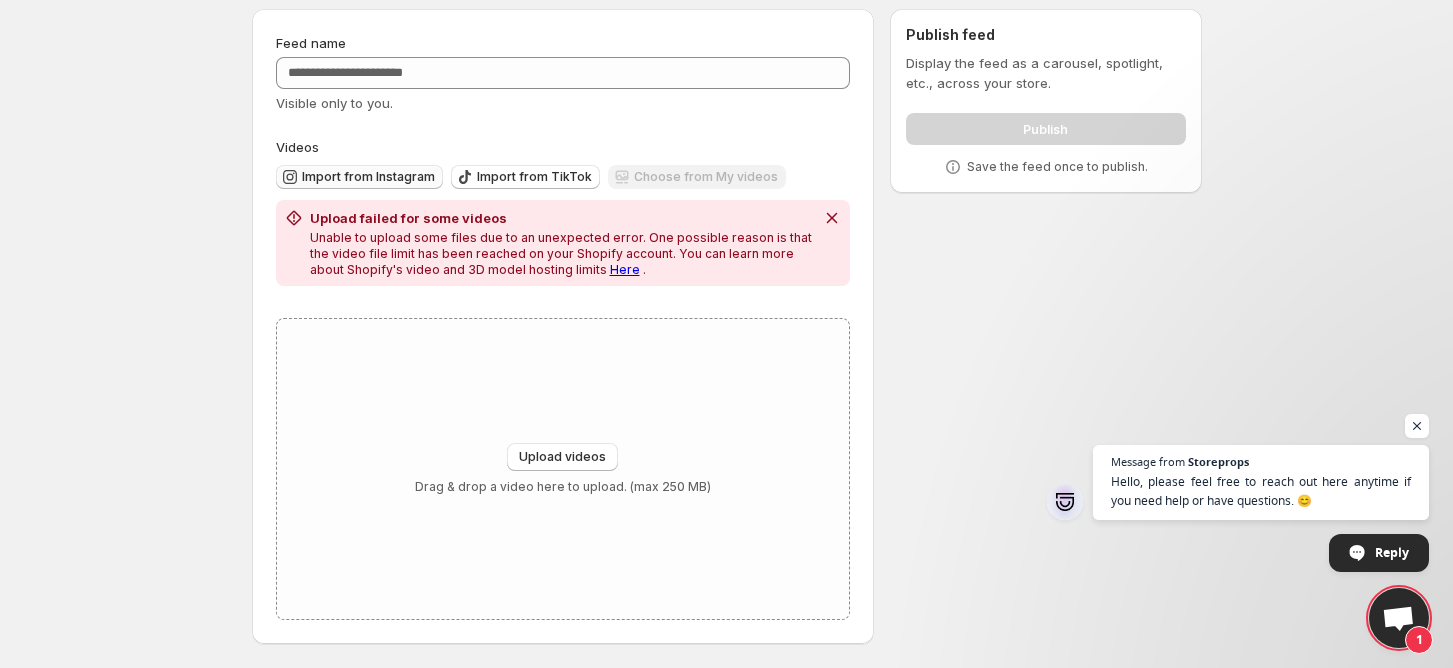 click on "Import from Instagram" at bounding box center [368, 177] 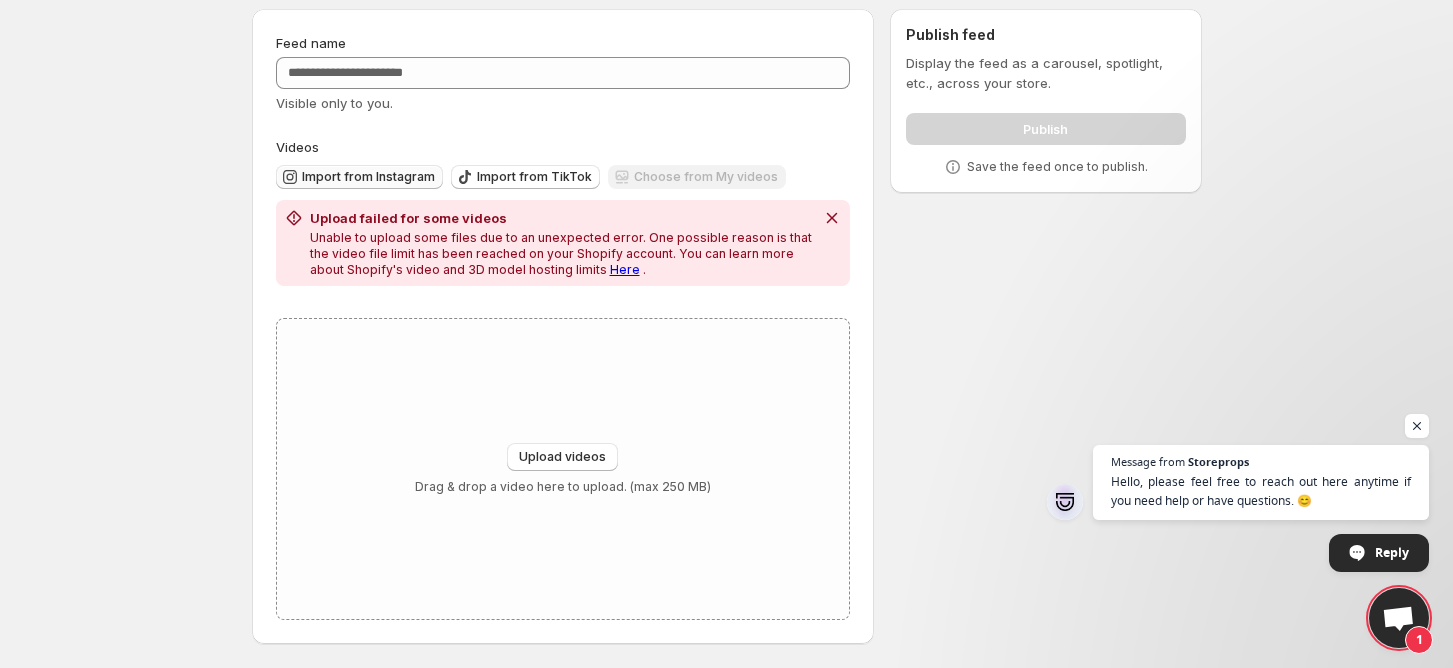 click on "Import from Instagram" at bounding box center (368, 177) 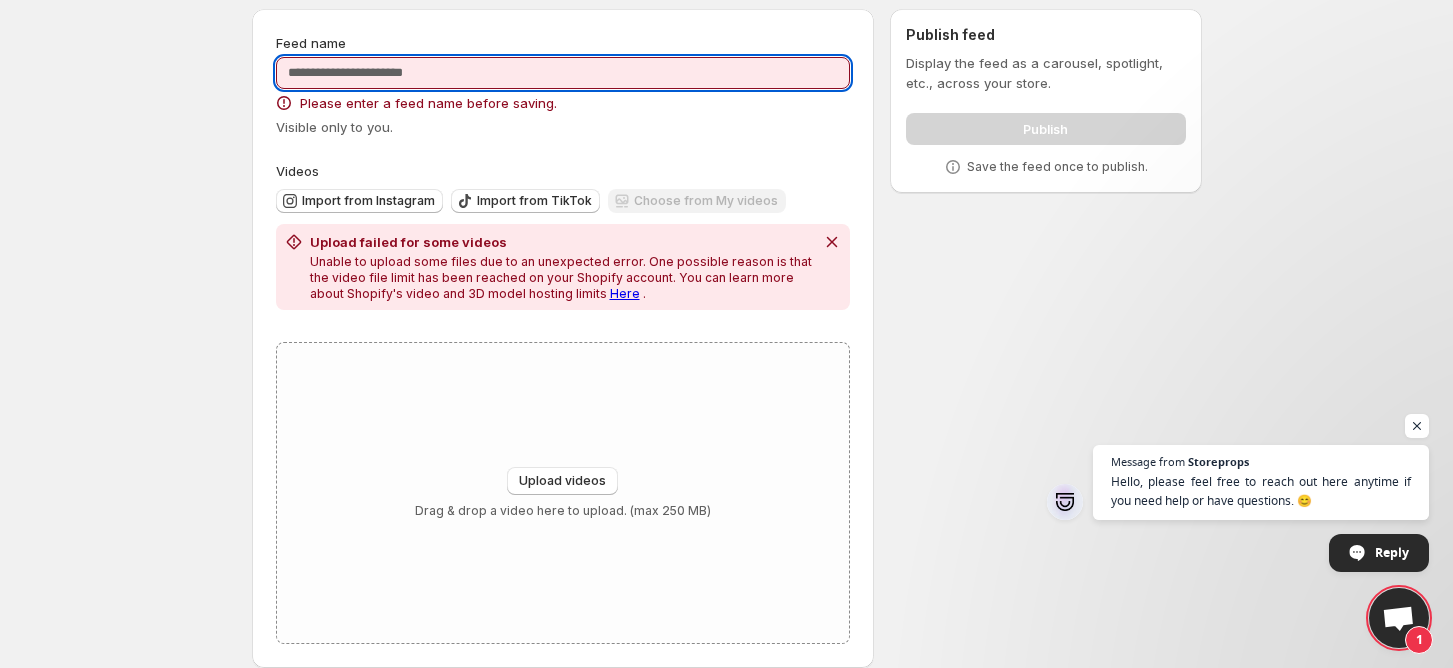 click on "Feed name" at bounding box center (563, 73) 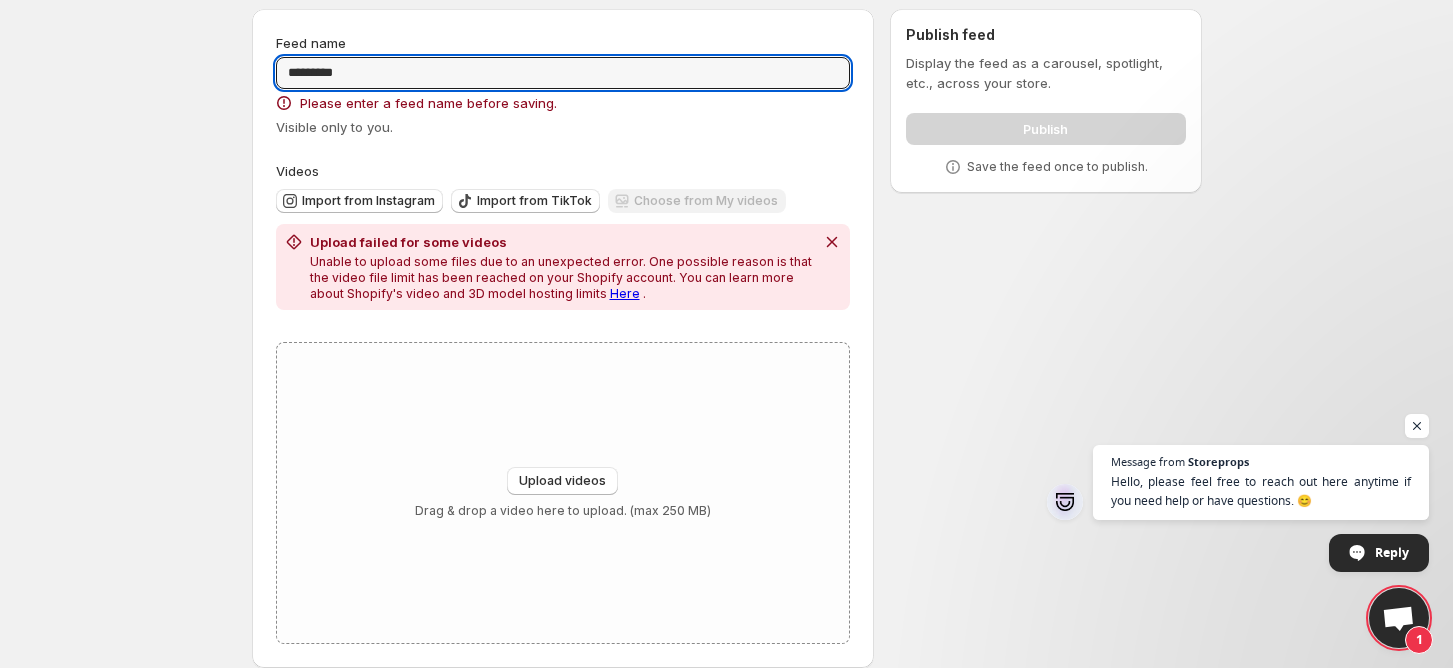 type on "*********" 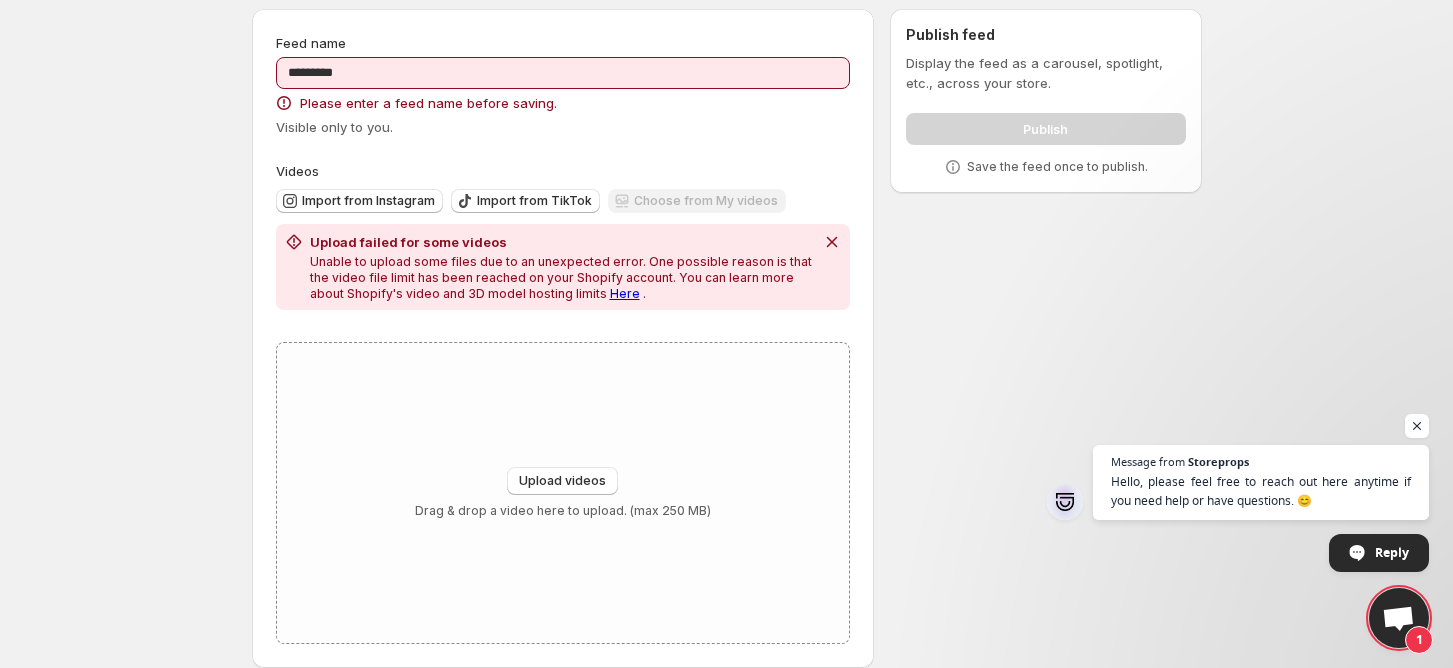 scroll, scrollTop: 0, scrollLeft: 0, axis: both 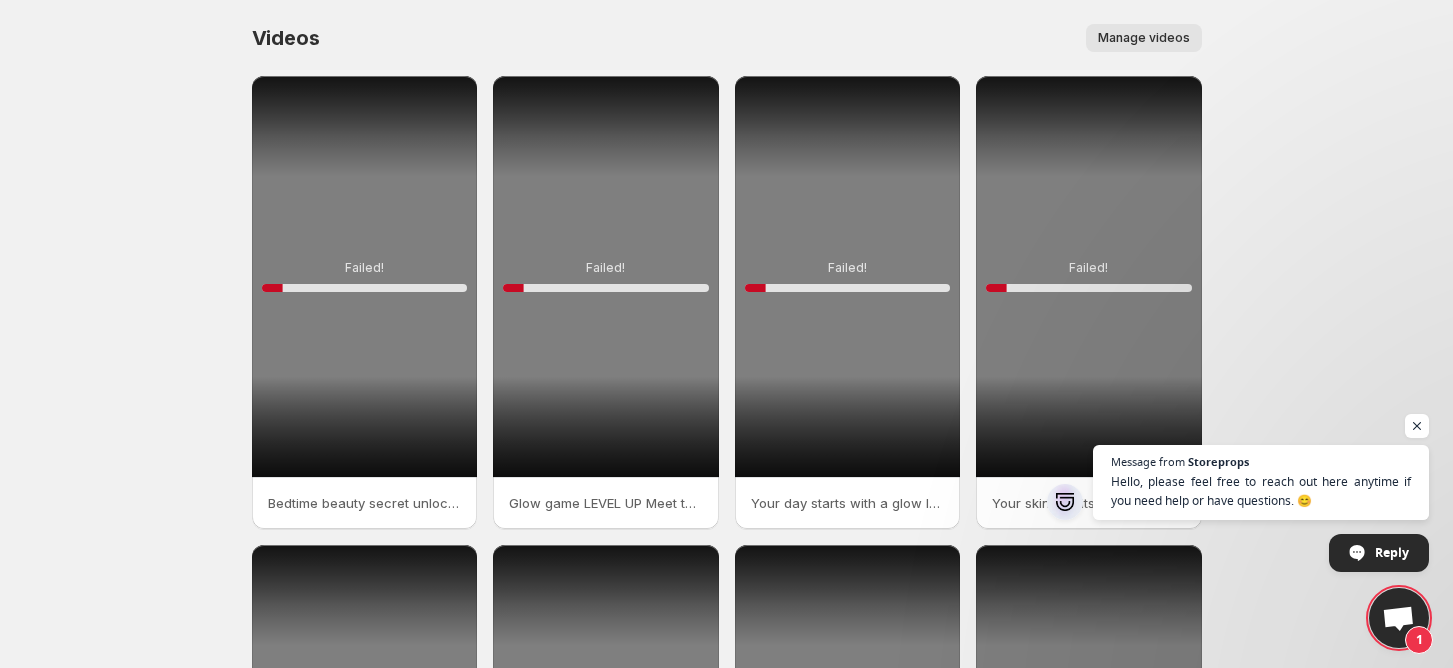 click on "Failed! 10 %" at bounding box center [365, 276] 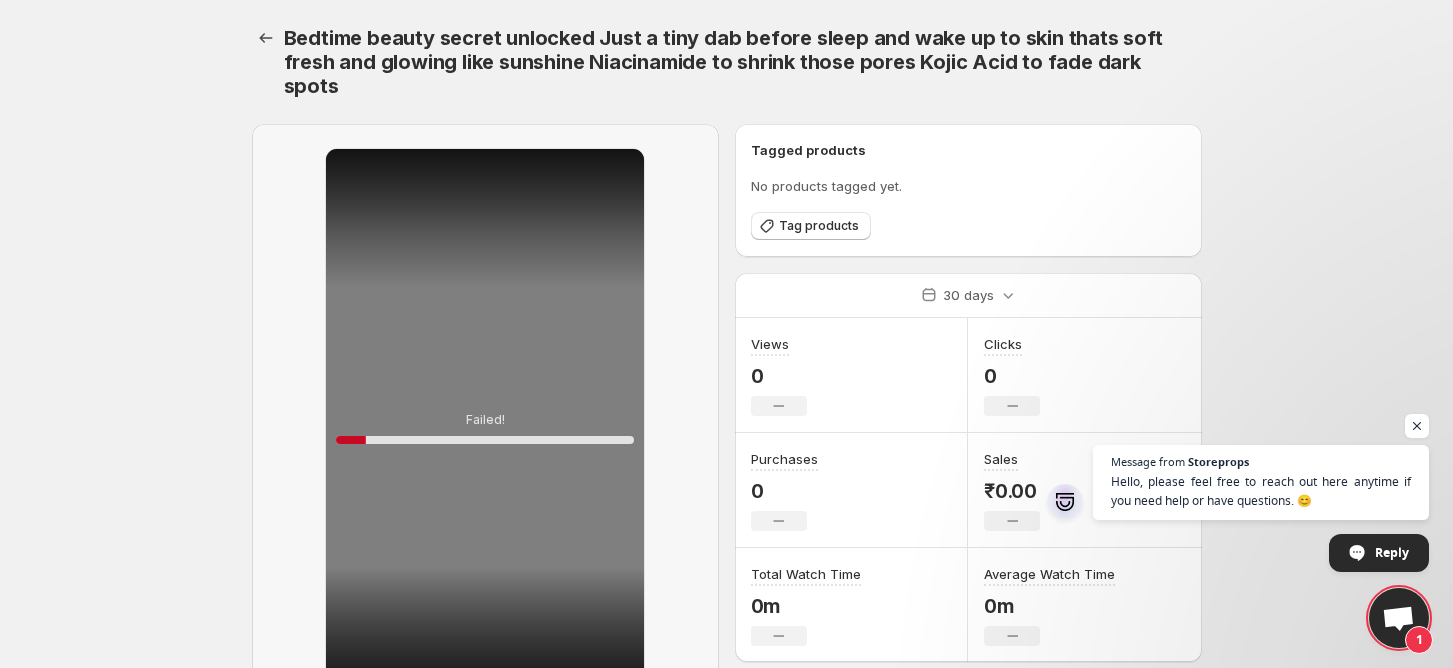 scroll, scrollTop: 187, scrollLeft: 0, axis: vertical 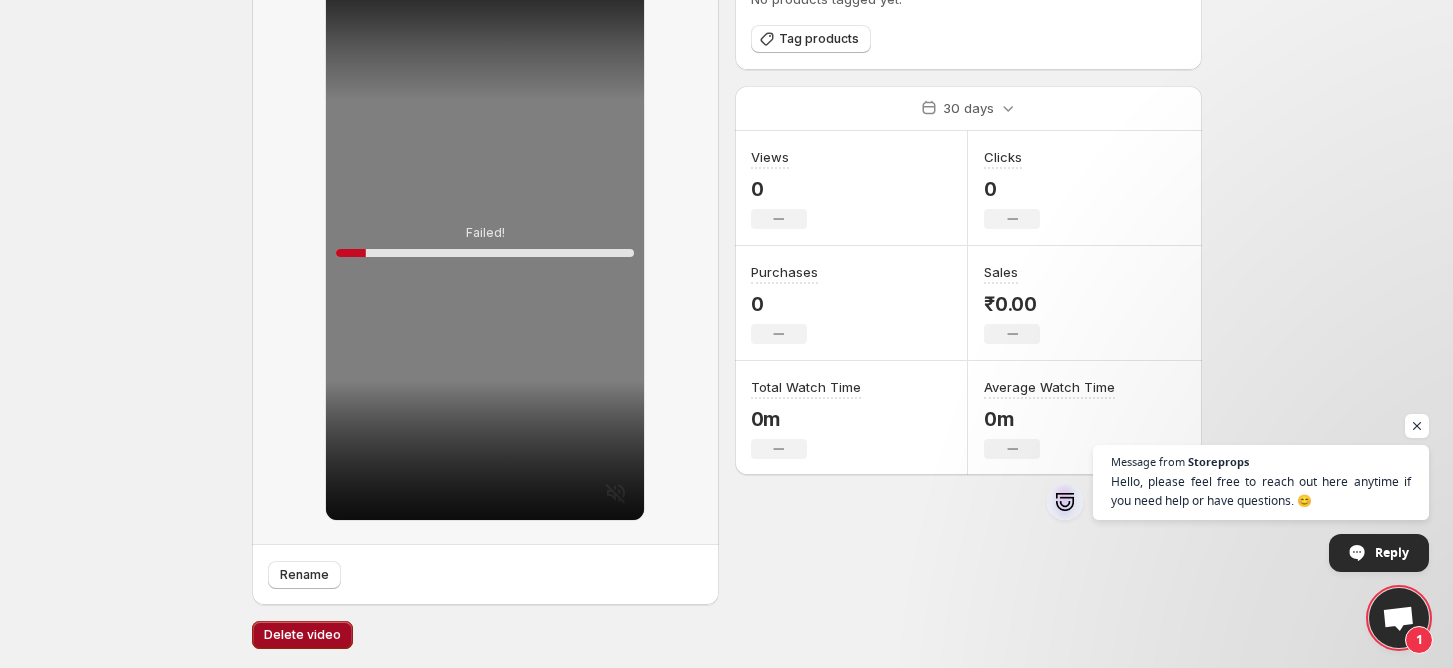 click on "Delete video" at bounding box center [302, 635] 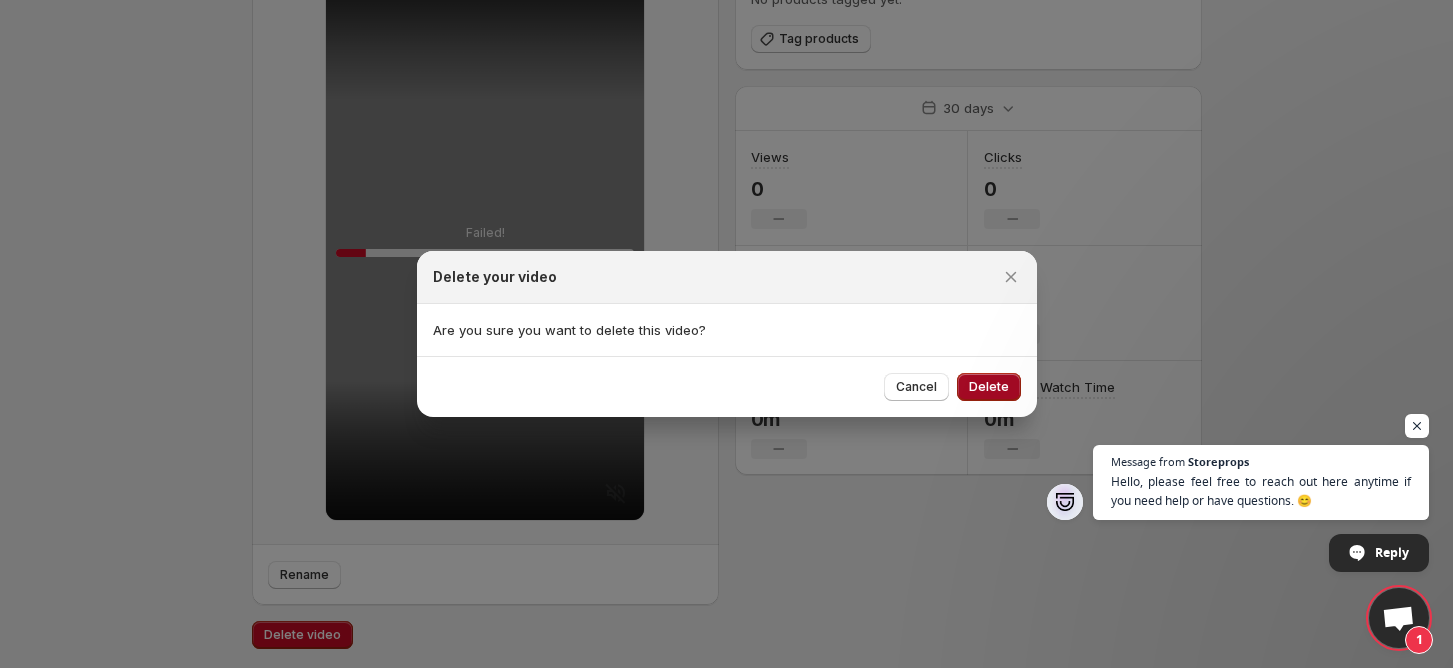 click on "Delete" at bounding box center (989, 387) 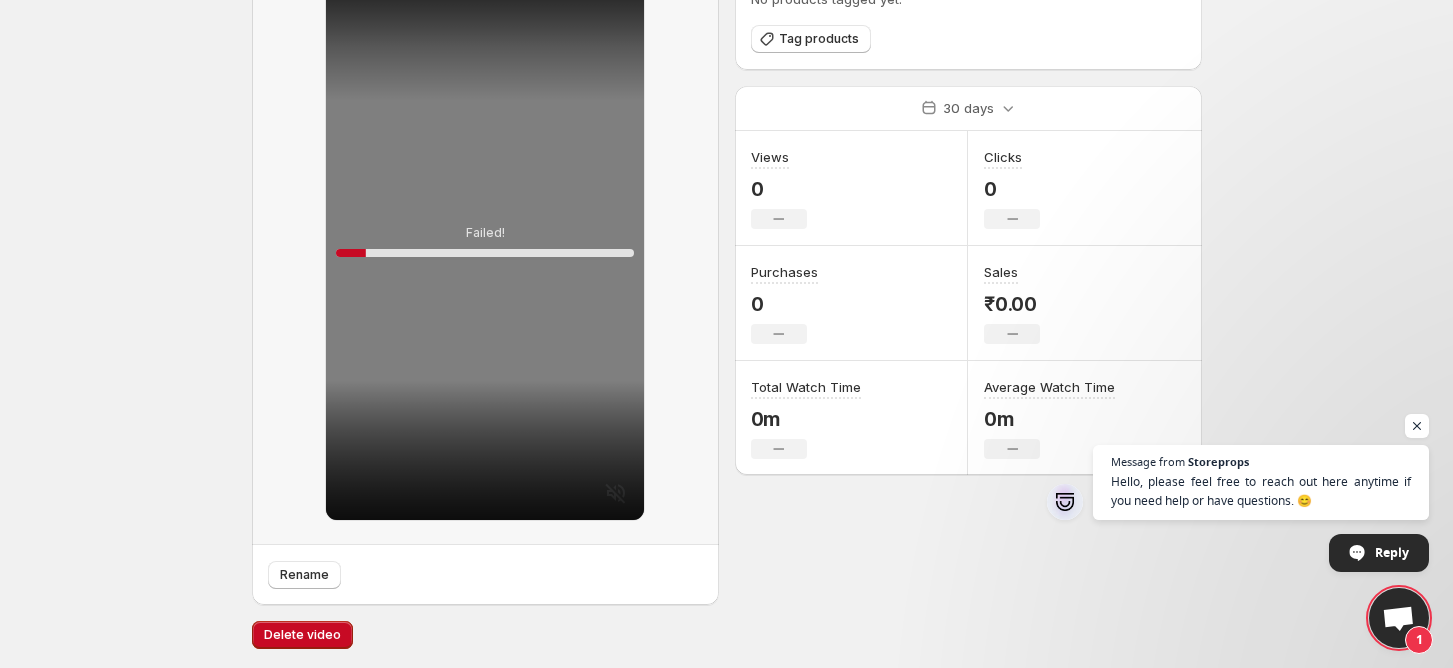 scroll, scrollTop: 0, scrollLeft: 0, axis: both 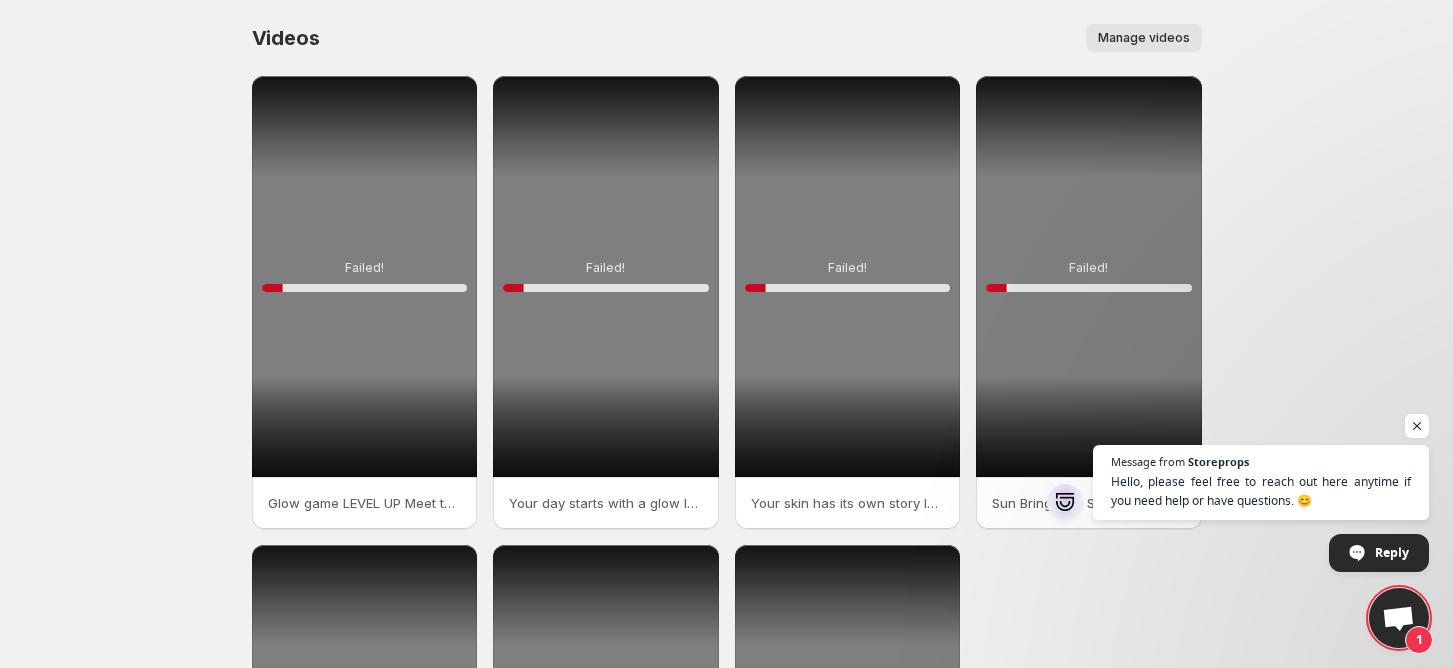 click on "Failed! 10 %" at bounding box center (365, 276) 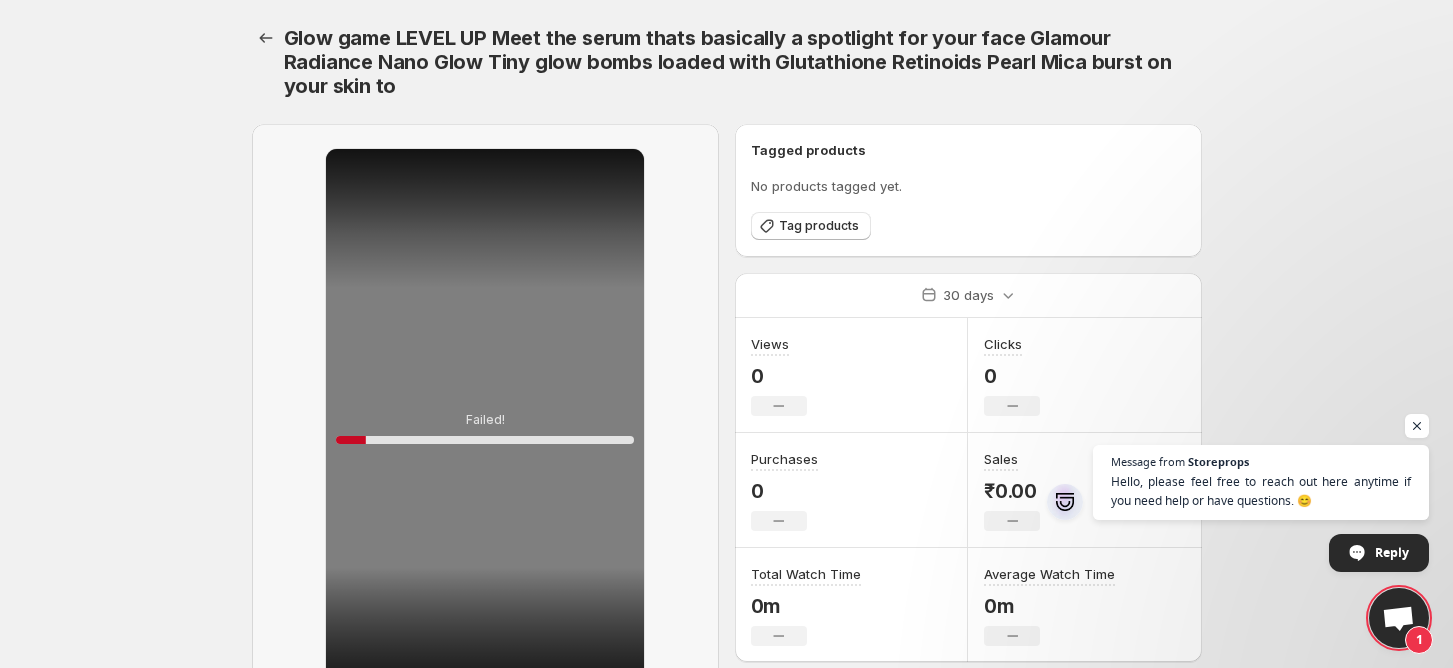 scroll, scrollTop: 187, scrollLeft: 0, axis: vertical 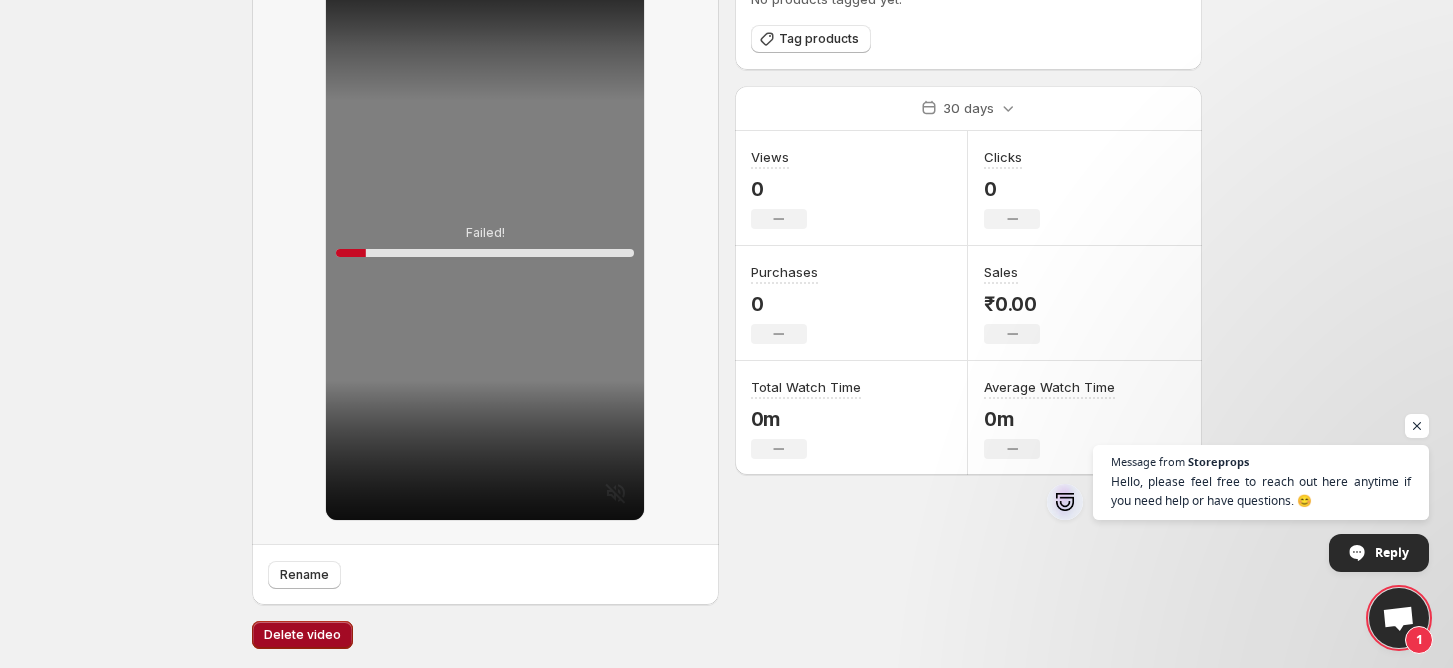 click on "Delete video" at bounding box center (302, 635) 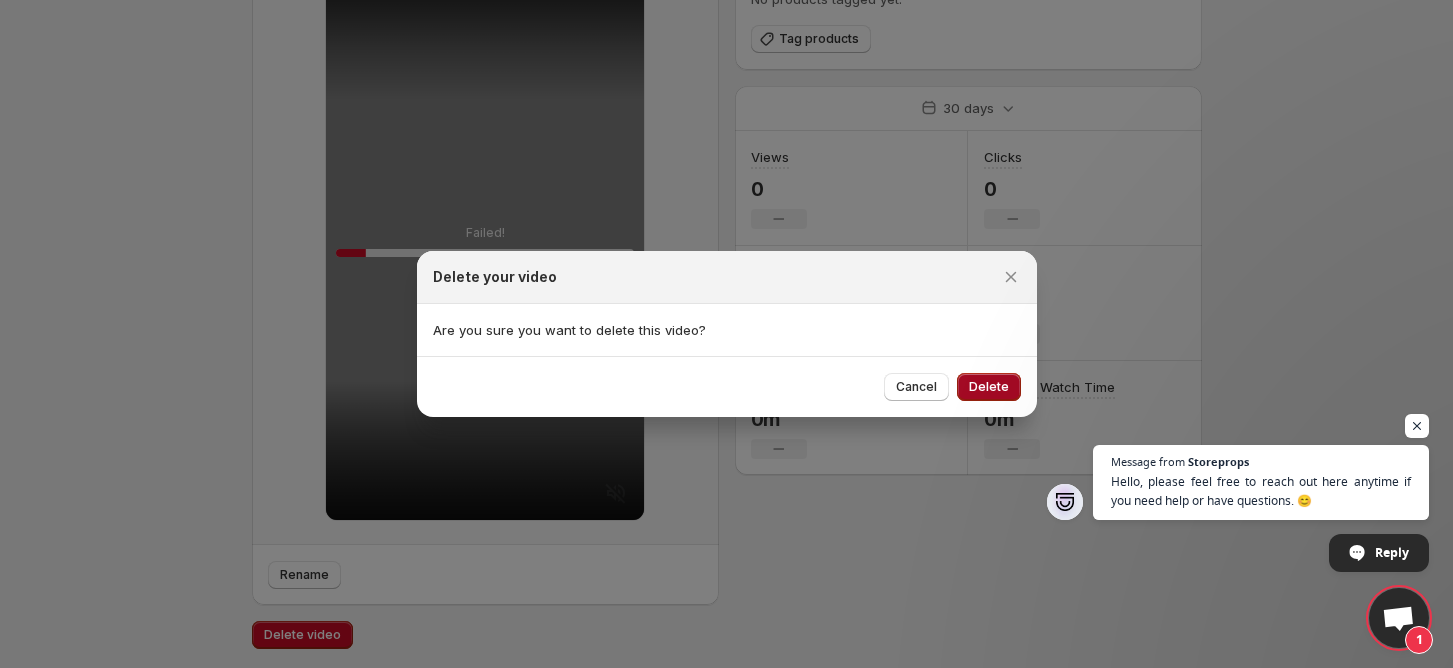 click on "Delete" at bounding box center [989, 387] 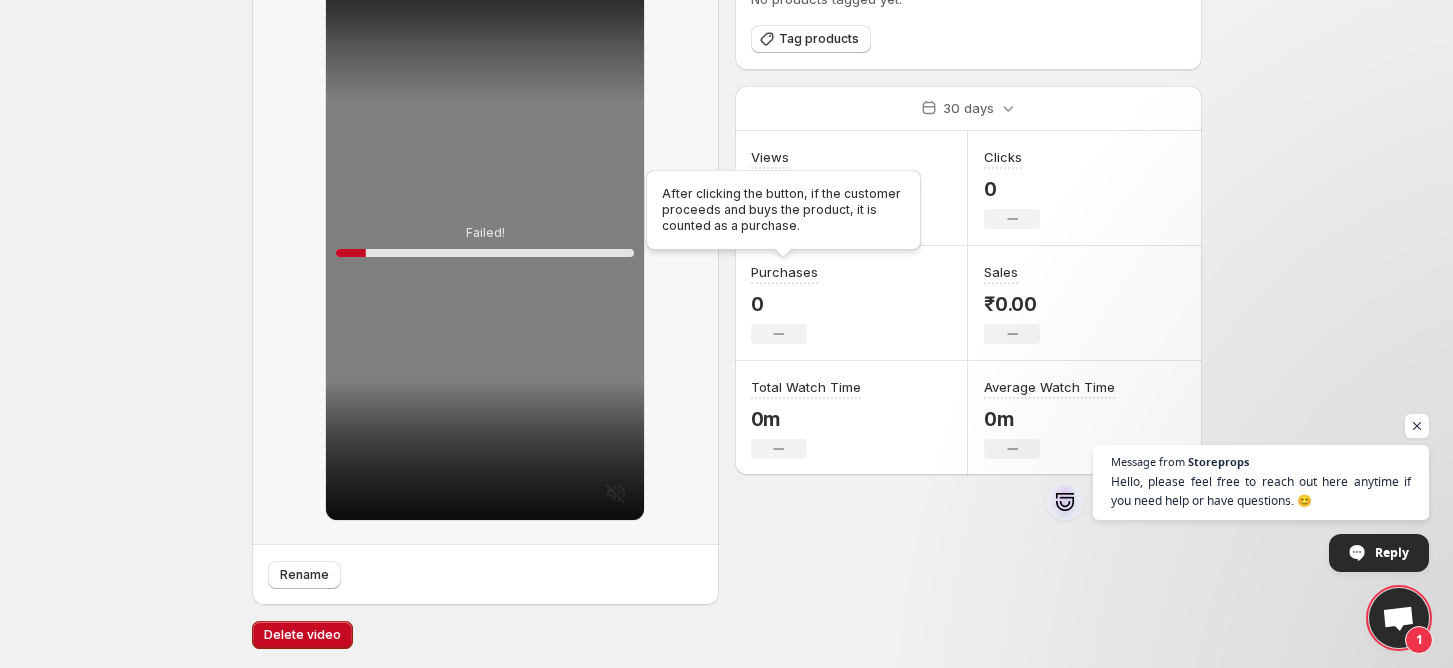 scroll, scrollTop: 0, scrollLeft: 0, axis: both 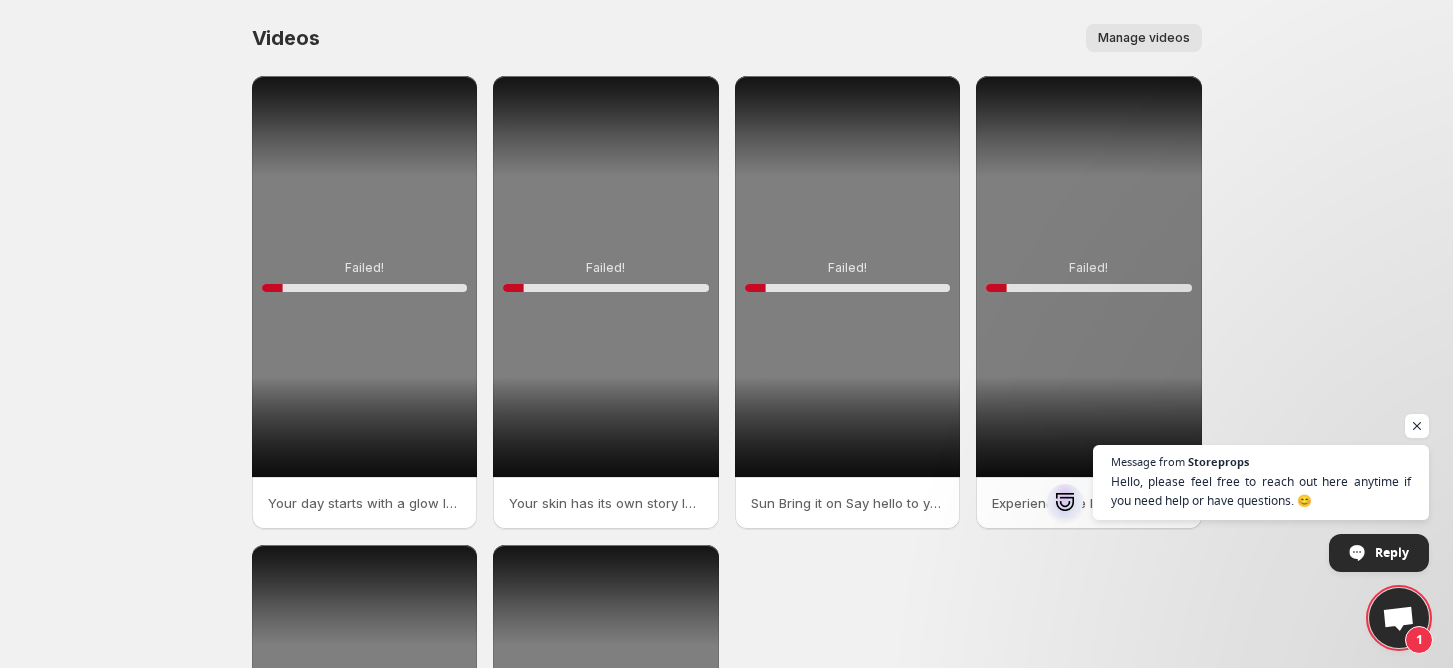 drag, startPoint x: 544, startPoint y: 148, endPoint x: 405, endPoint y: 124, distance: 141.05673 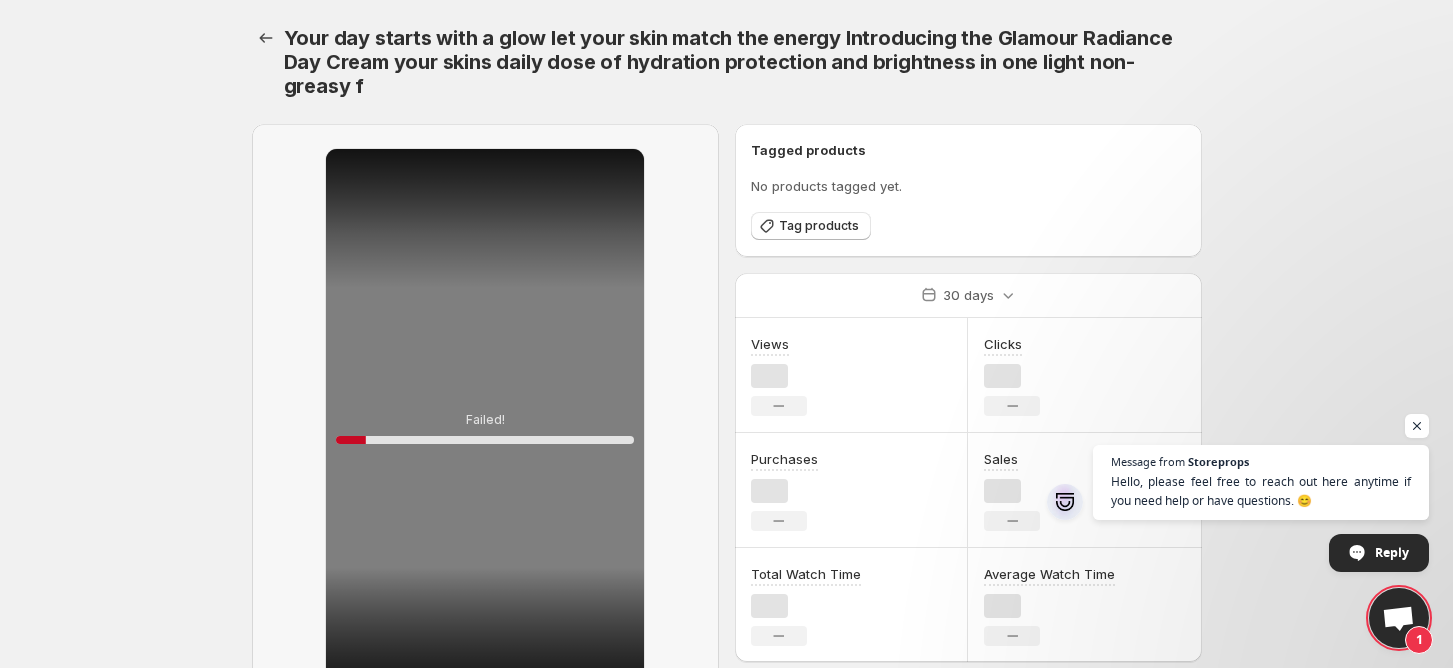 click on "Failed! 10 %" at bounding box center (485, 428) 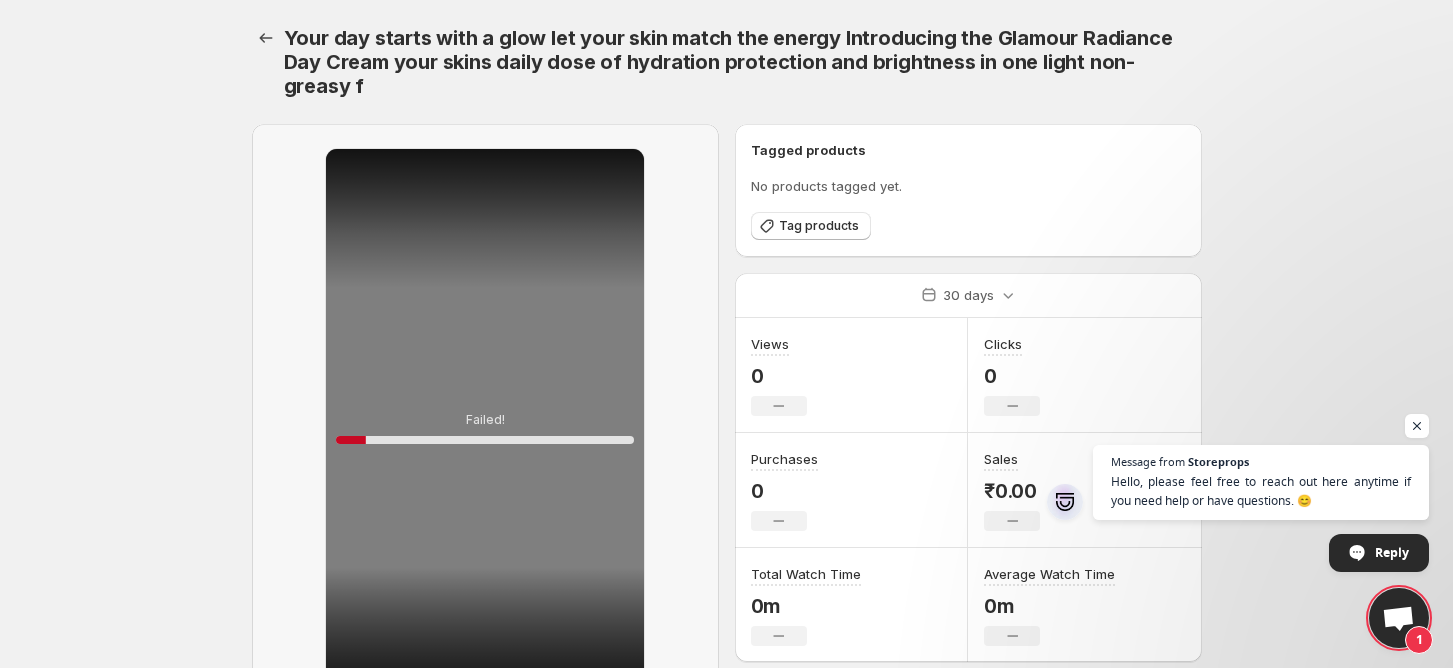 scroll, scrollTop: 187, scrollLeft: 0, axis: vertical 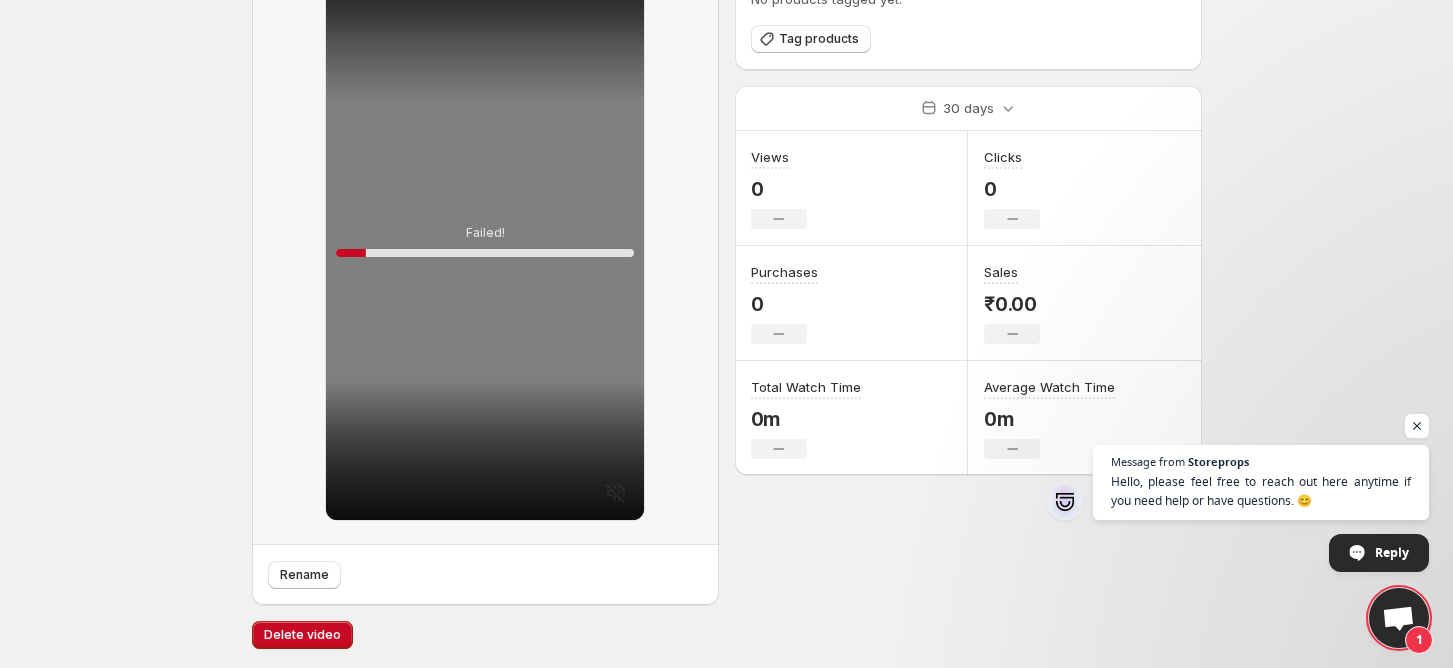 click on "Failed! 10 % Rename Tagged products No products tagged yet. Tag products 30 days Views 0 No change Clicks 0 No change Purchases 0 No change Sales ₹0.00 No change Total Watch Time 0m No change Average Watch Time 0m No change Delete video" at bounding box center [719, 295] 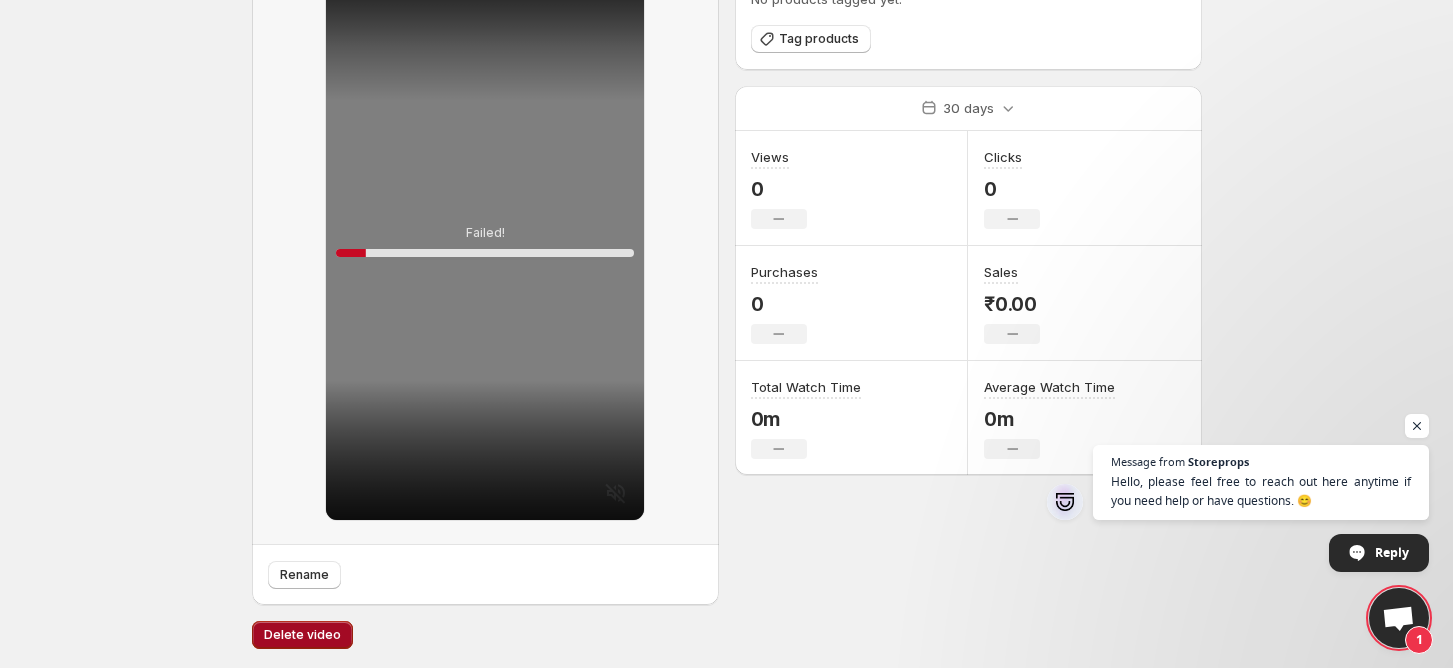 click on "Delete video" at bounding box center [302, 635] 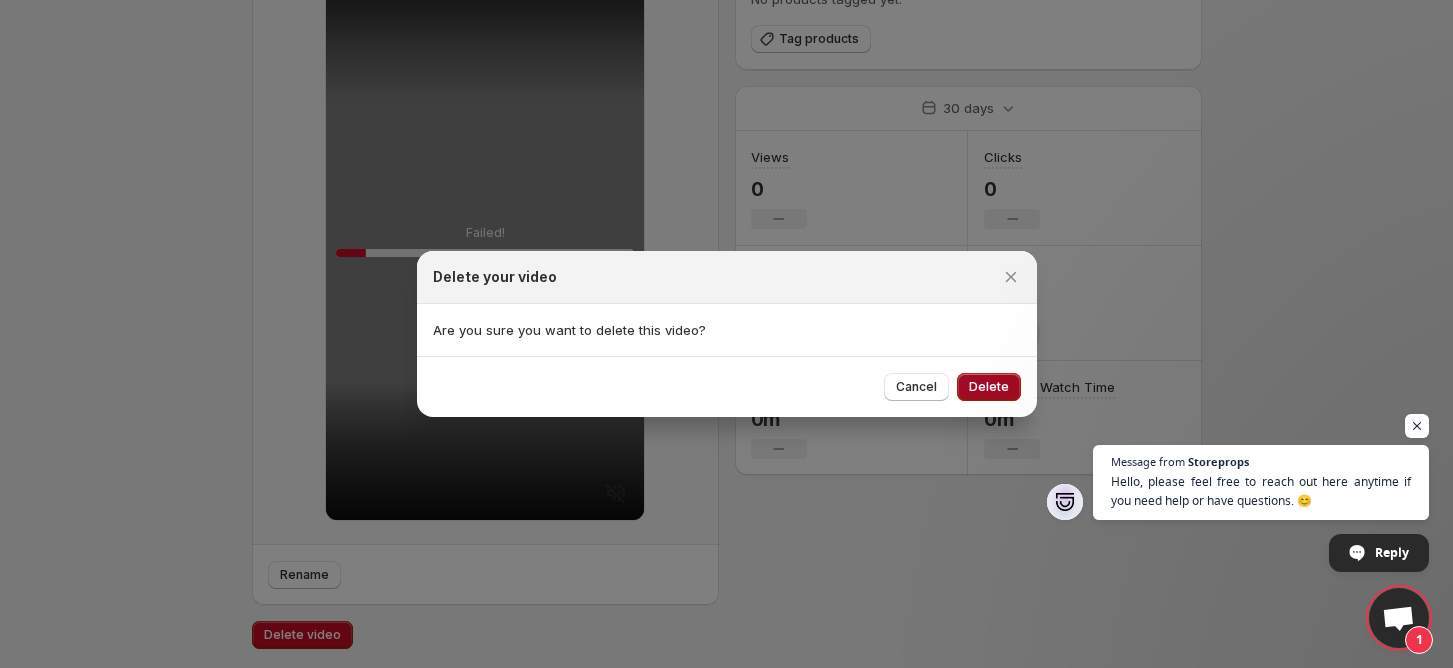 click on "Delete" at bounding box center [989, 387] 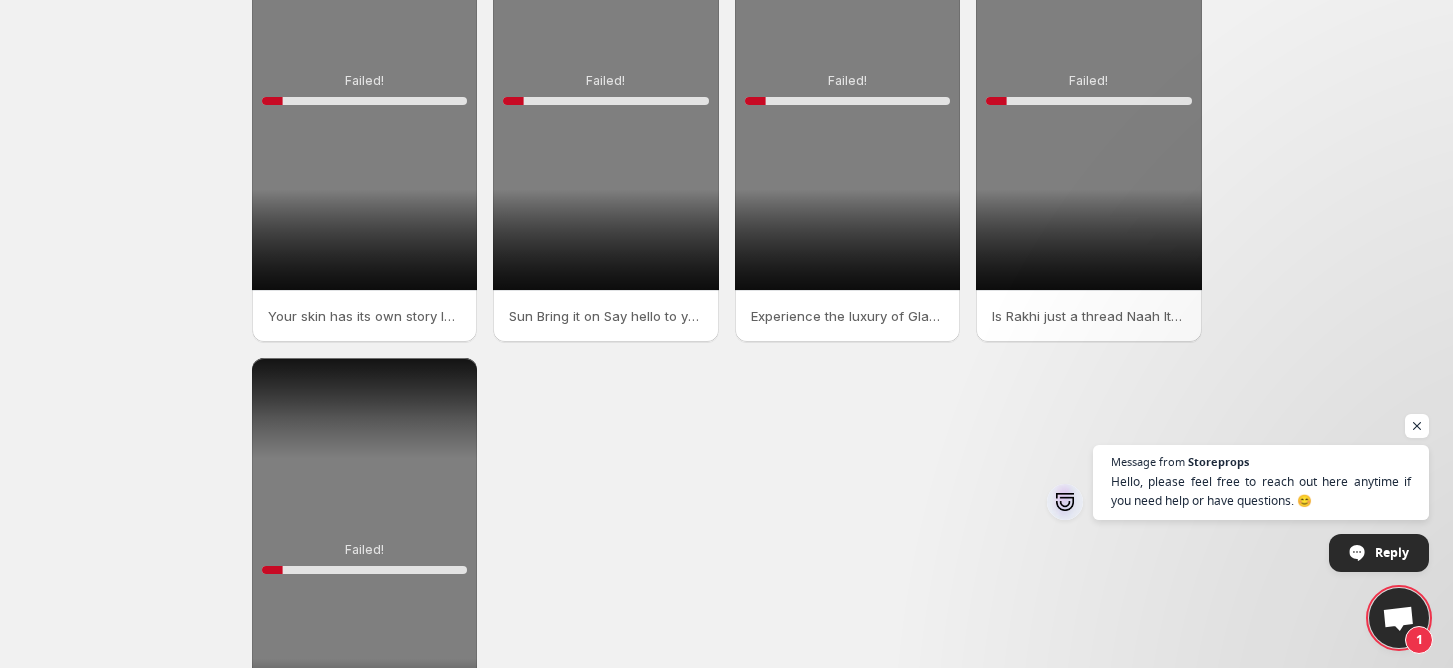 scroll, scrollTop: 0, scrollLeft: 0, axis: both 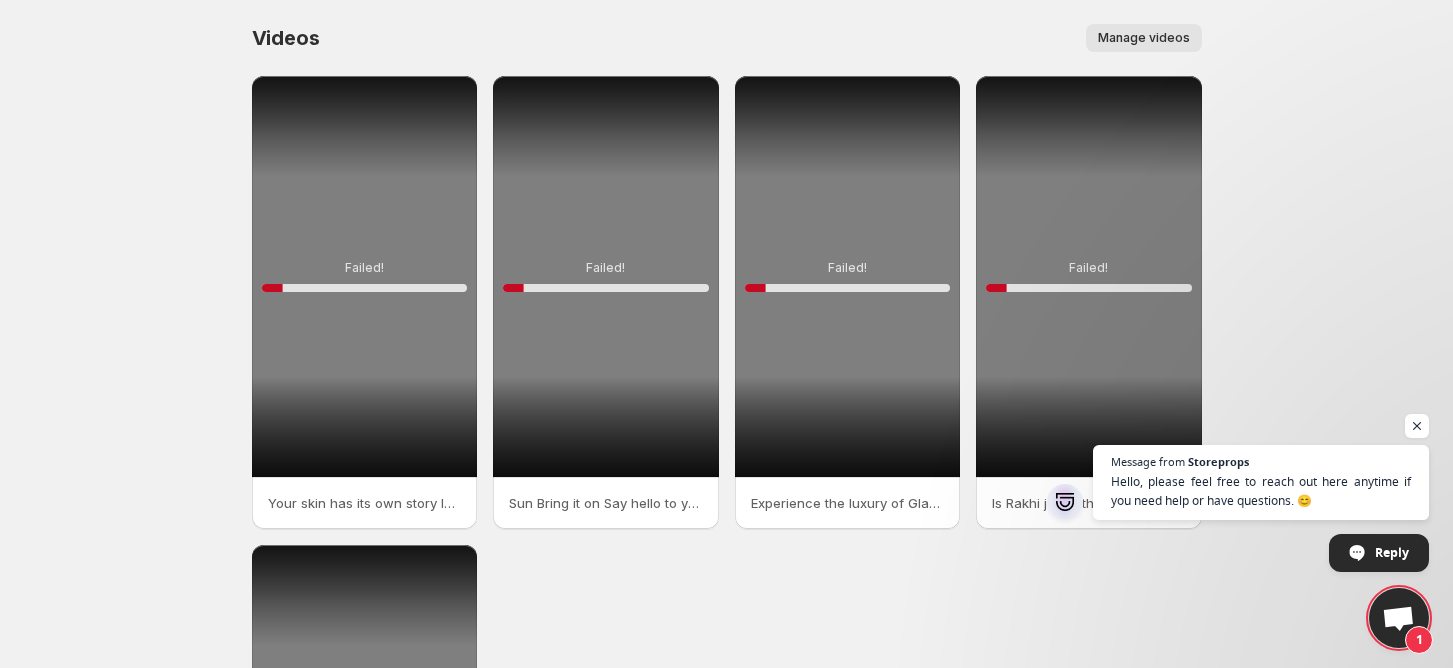 click on "Failed! 10 %" at bounding box center [365, 276] 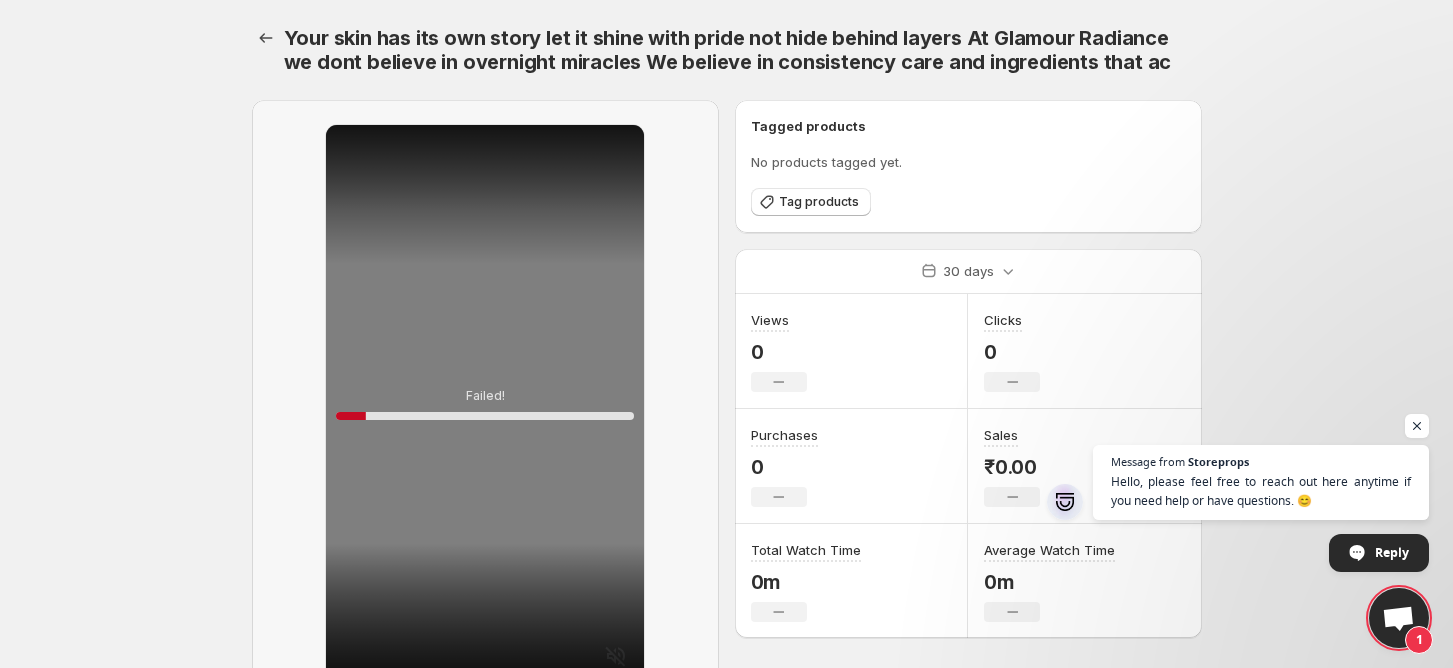 scroll, scrollTop: 163, scrollLeft: 0, axis: vertical 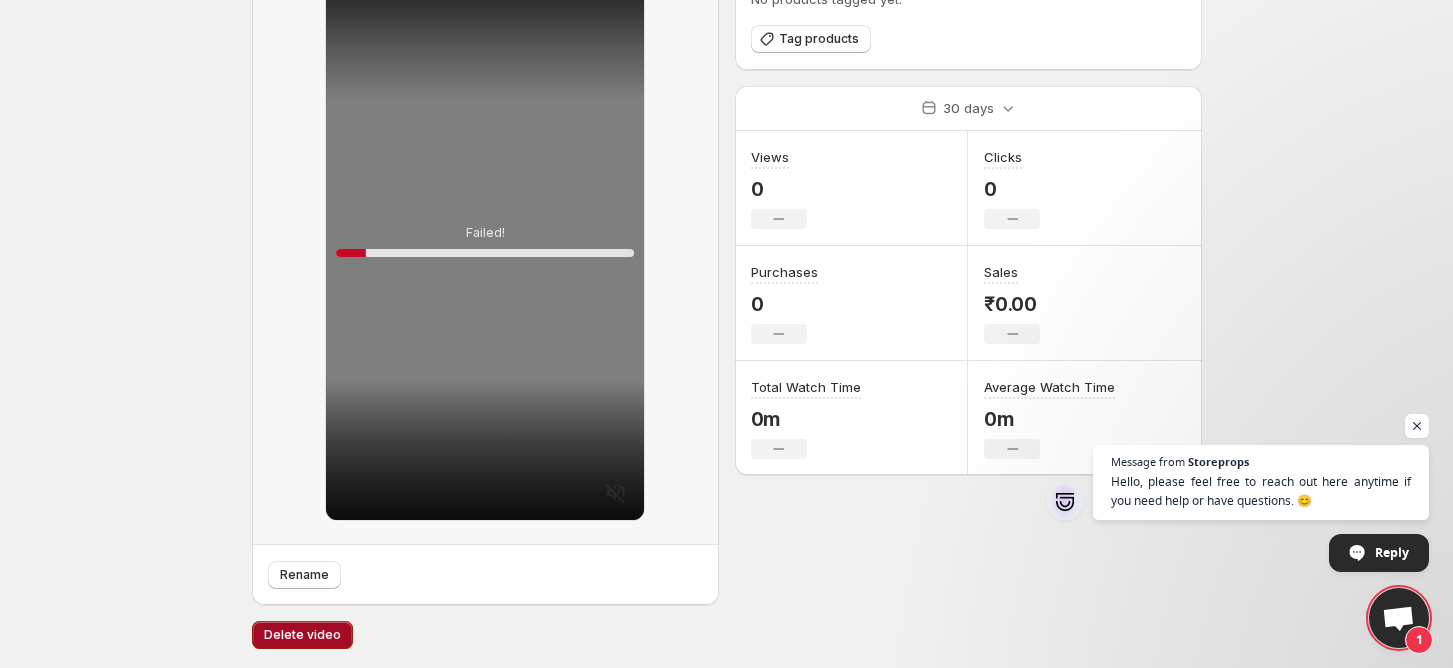 click on "Delete video" at bounding box center (302, 635) 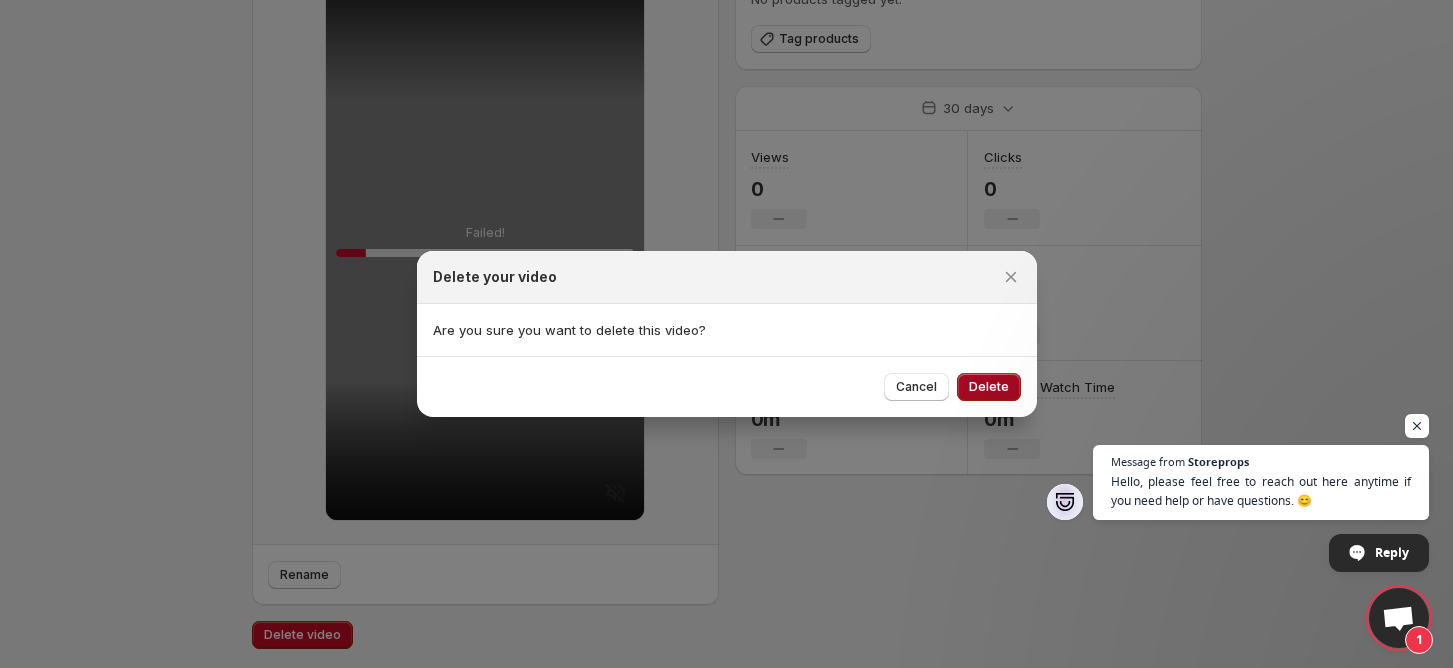 click on "Delete" at bounding box center (989, 387) 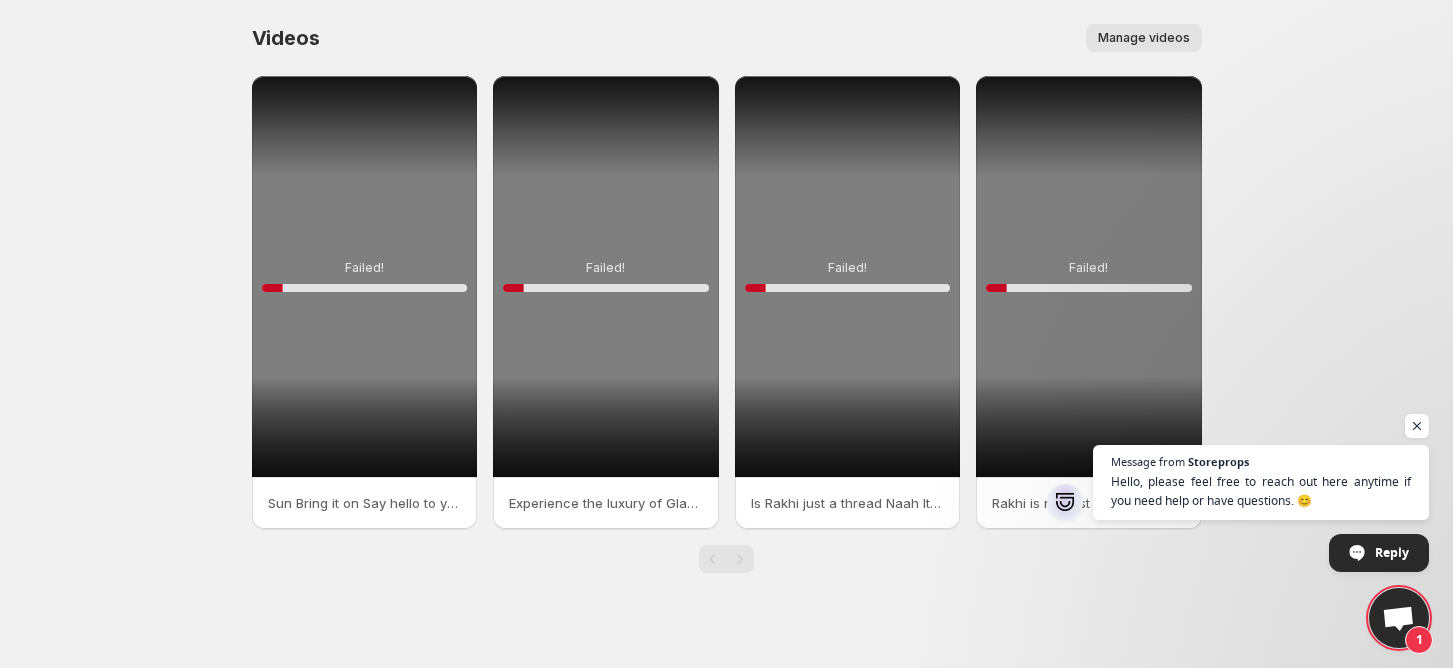 scroll, scrollTop: 0, scrollLeft: 0, axis: both 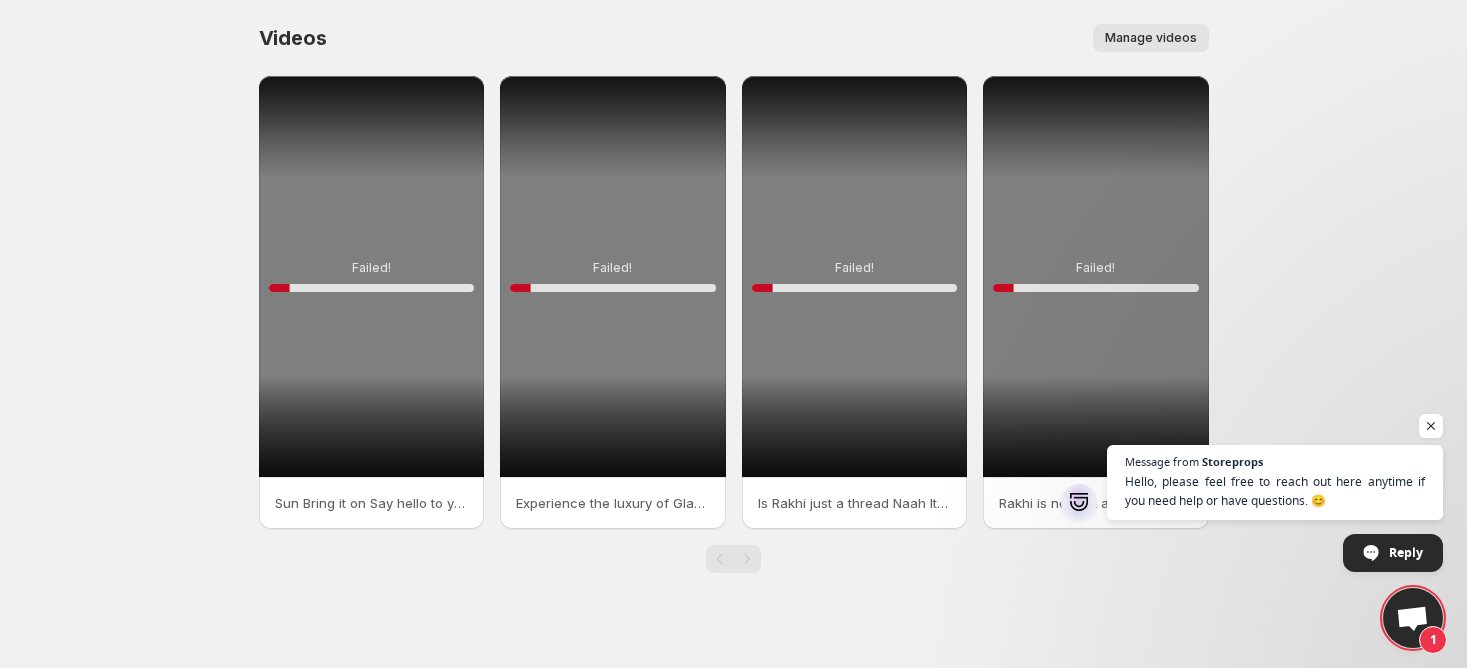 click on "Failed! 10 %" at bounding box center [372, 276] 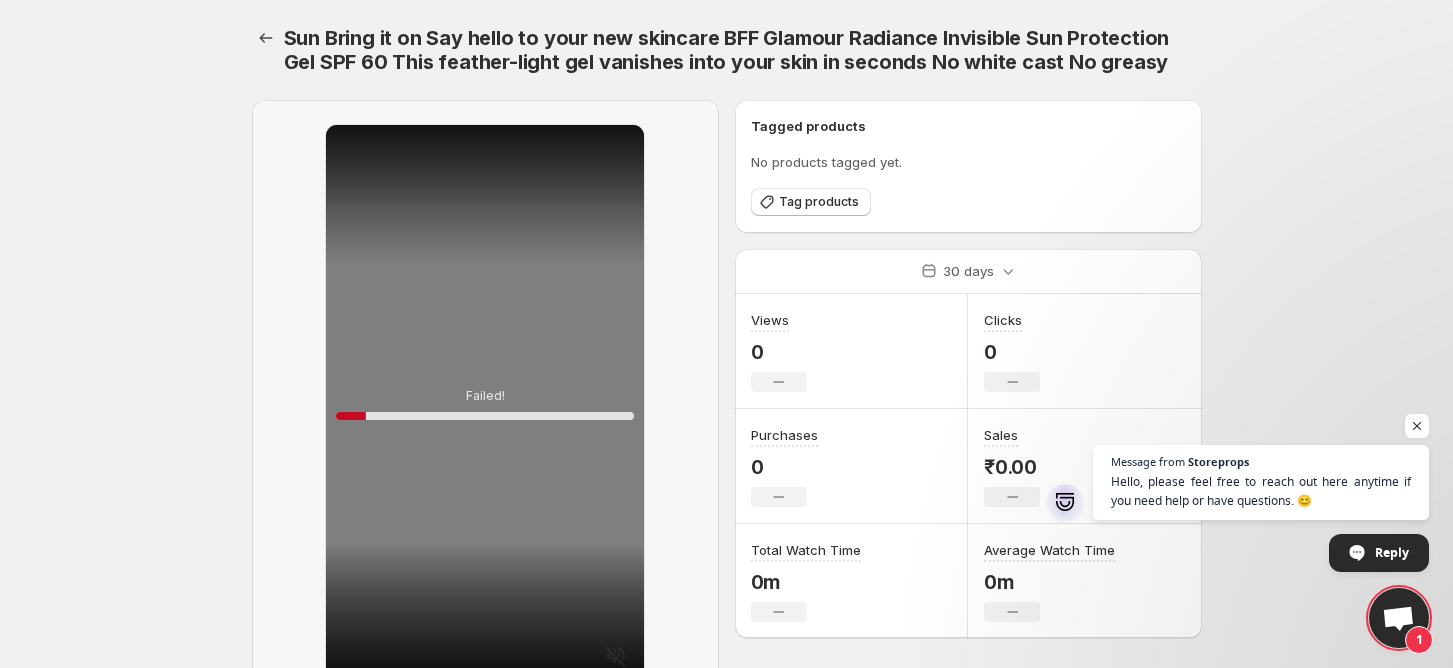 scroll, scrollTop: 163, scrollLeft: 0, axis: vertical 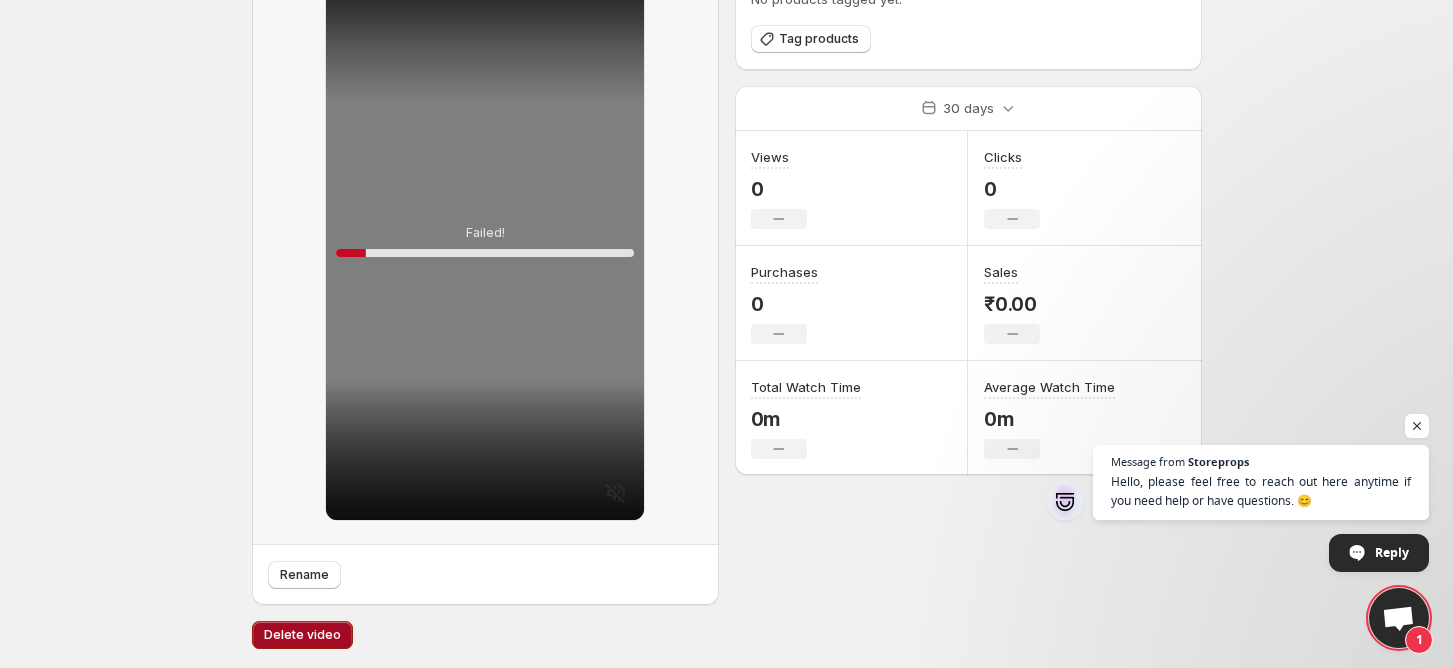 click on "Delete video" at bounding box center (302, 635) 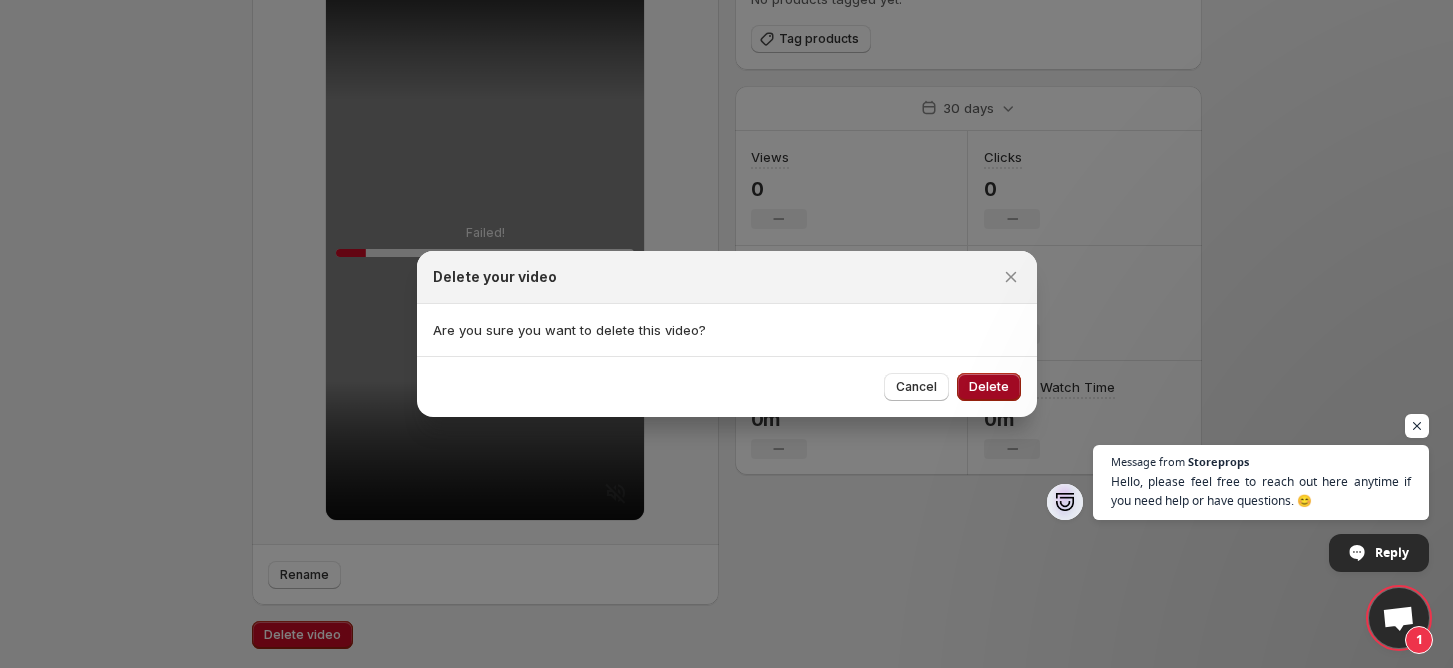 click on "Delete" at bounding box center [989, 387] 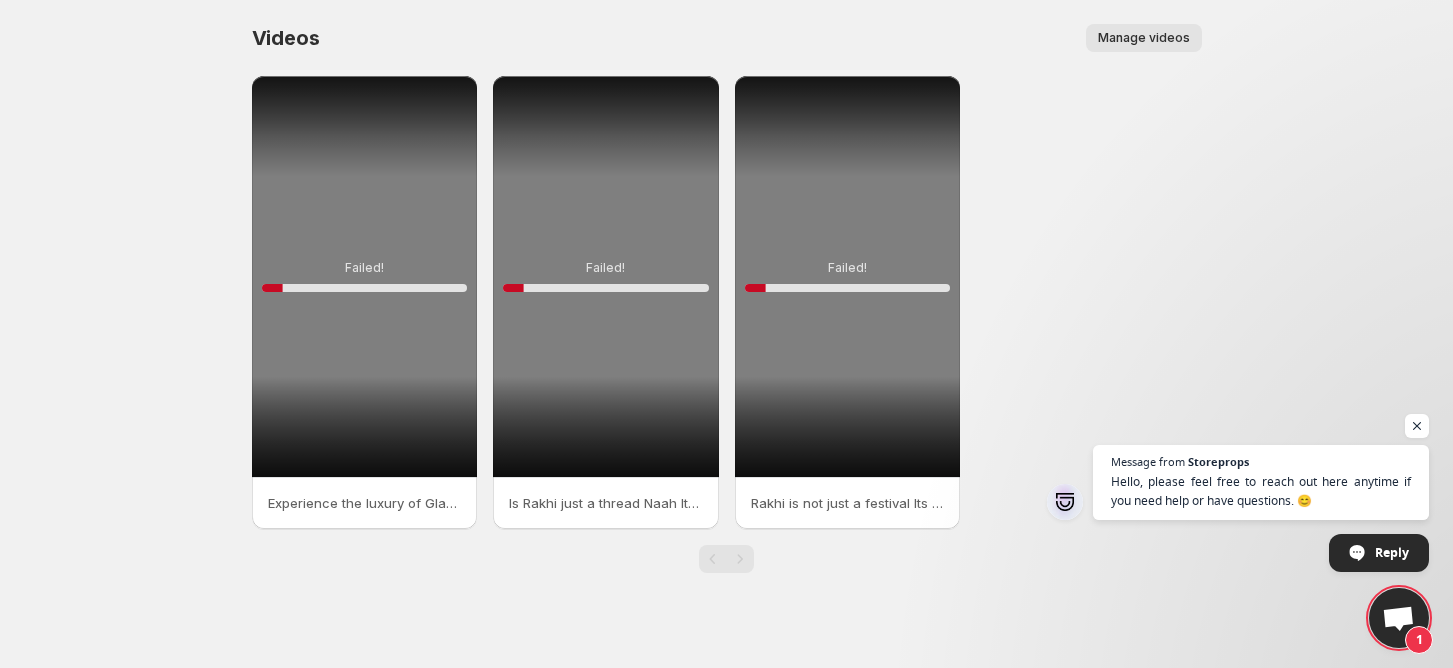 scroll, scrollTop: 0, scrollLeft: 0, axis: both 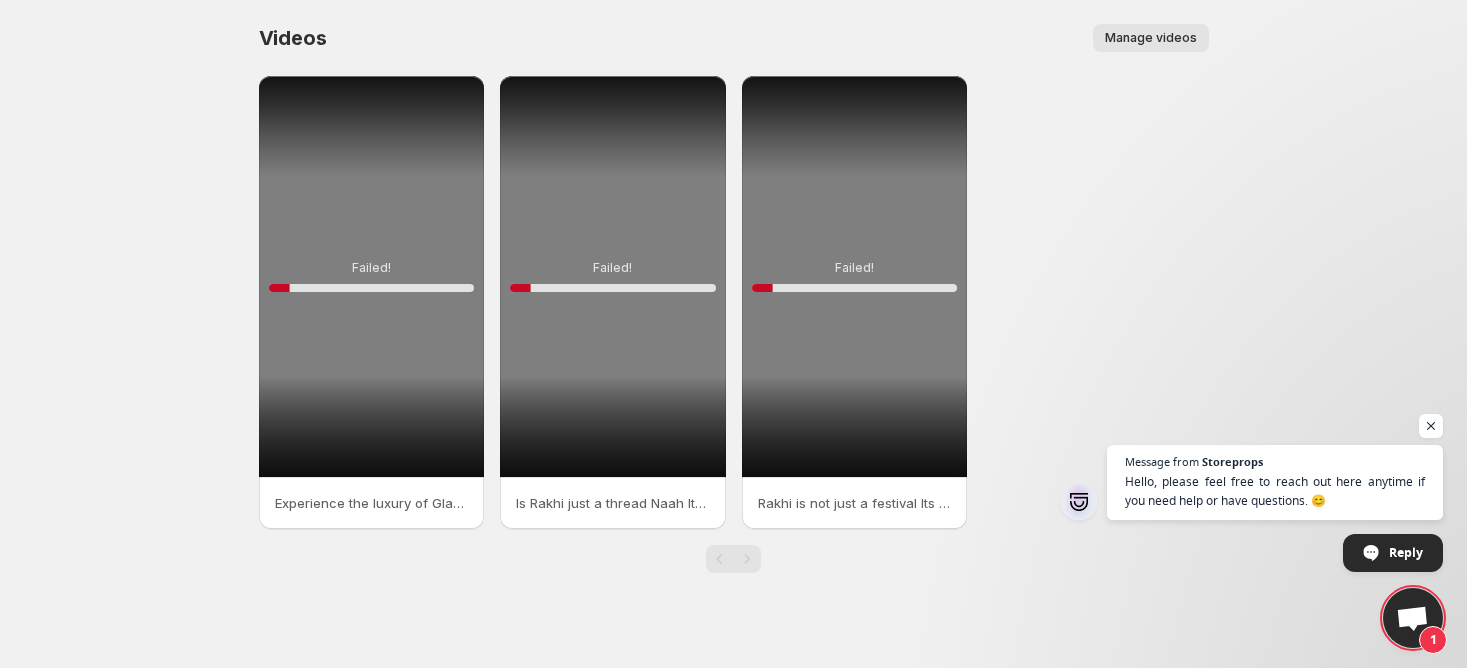 click on "Failed! 10 %" at bounding box center [372, 276] 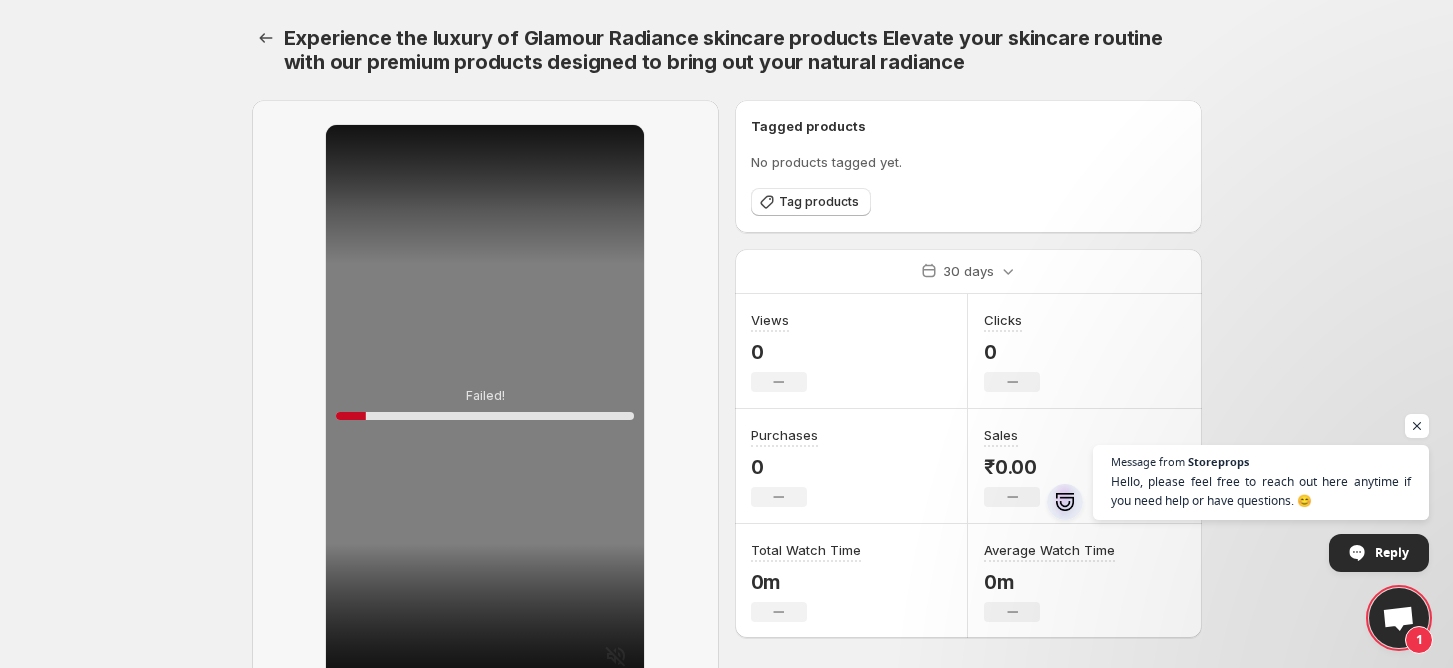 scroll, scrollTop: 163, scrollLeft: 0, axis: vertical 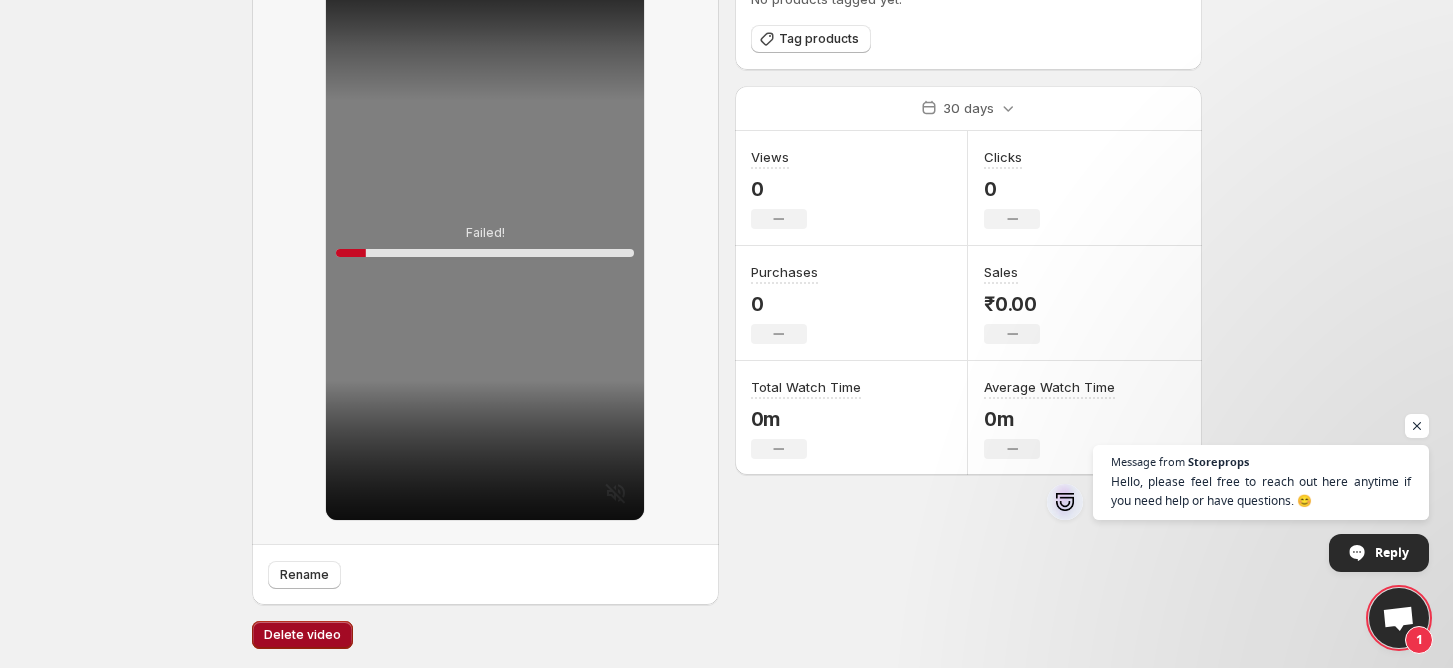 click on "Delete video" at bounding box center [302, 635] 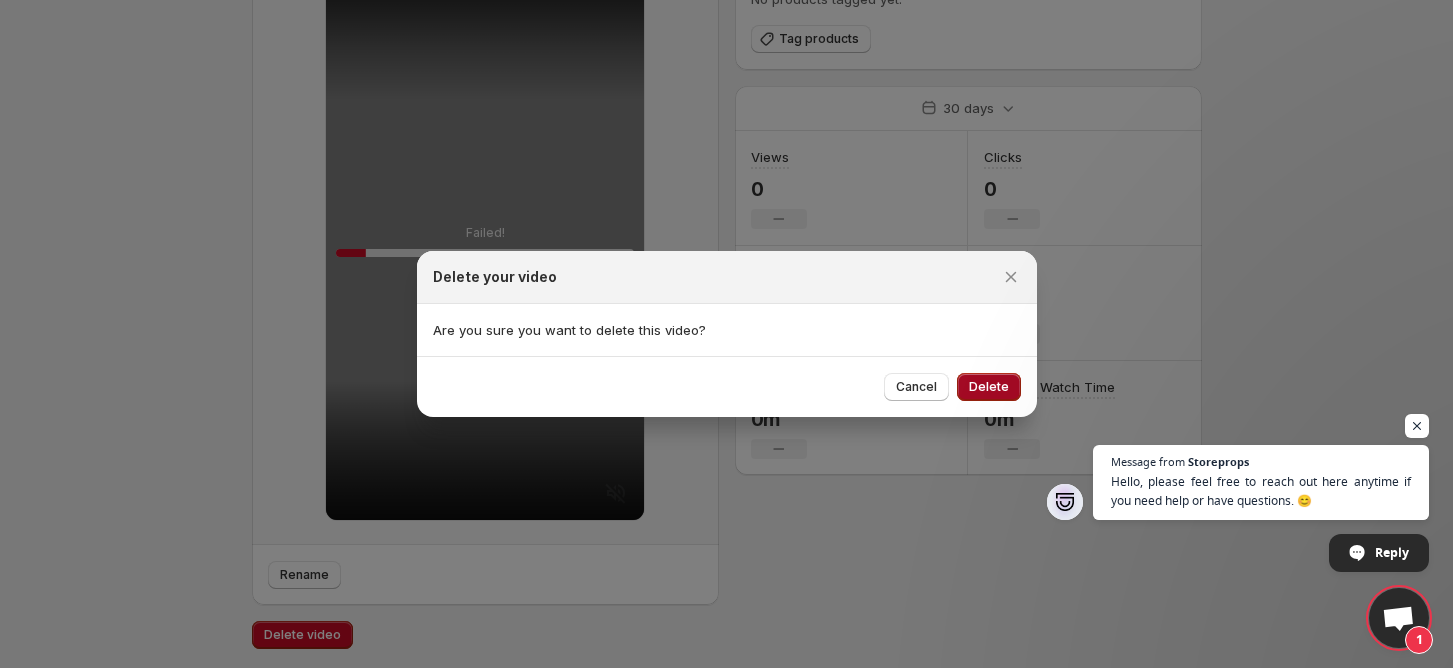 click on "Delete" at bounding box center [989, 387] 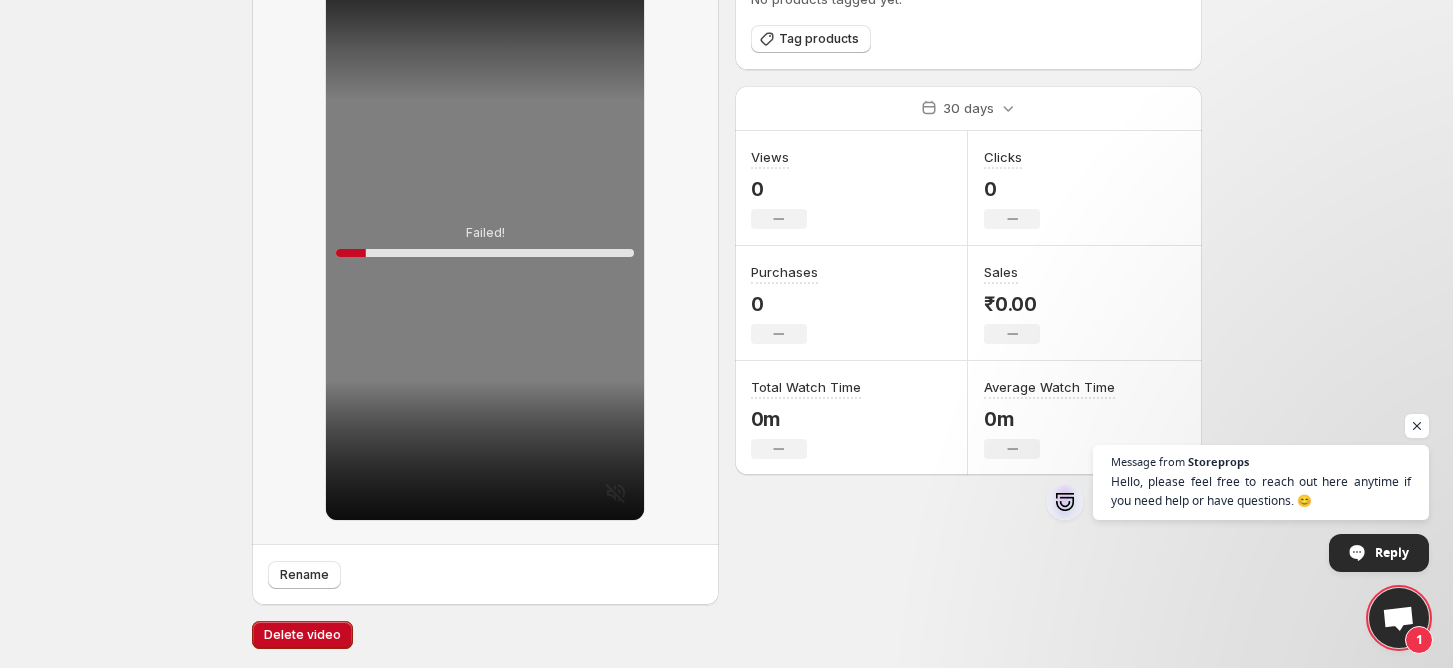 scroll, scrollTop: 0, scrollLeft: 0, axis: both 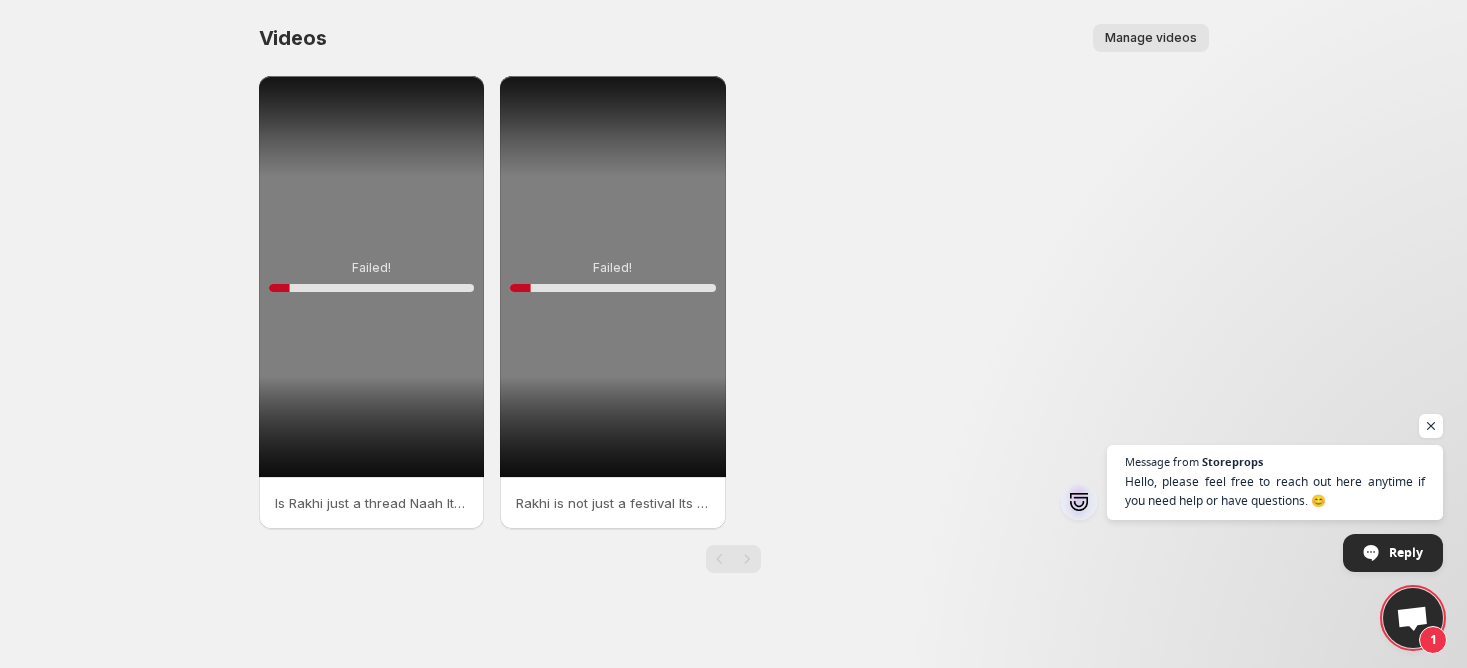 click on "Manage videos" at bounding box center (1151, 38) 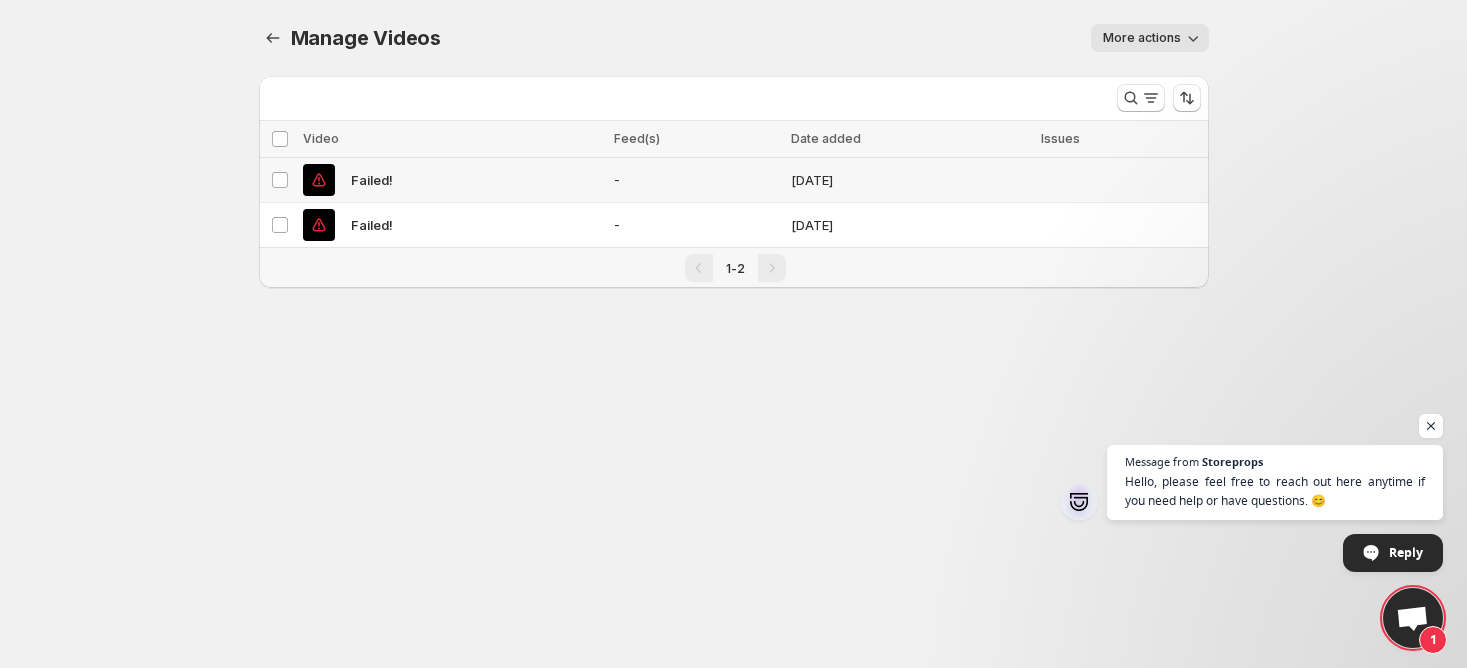 click on "Failed!" at bounding box center (452, 180) 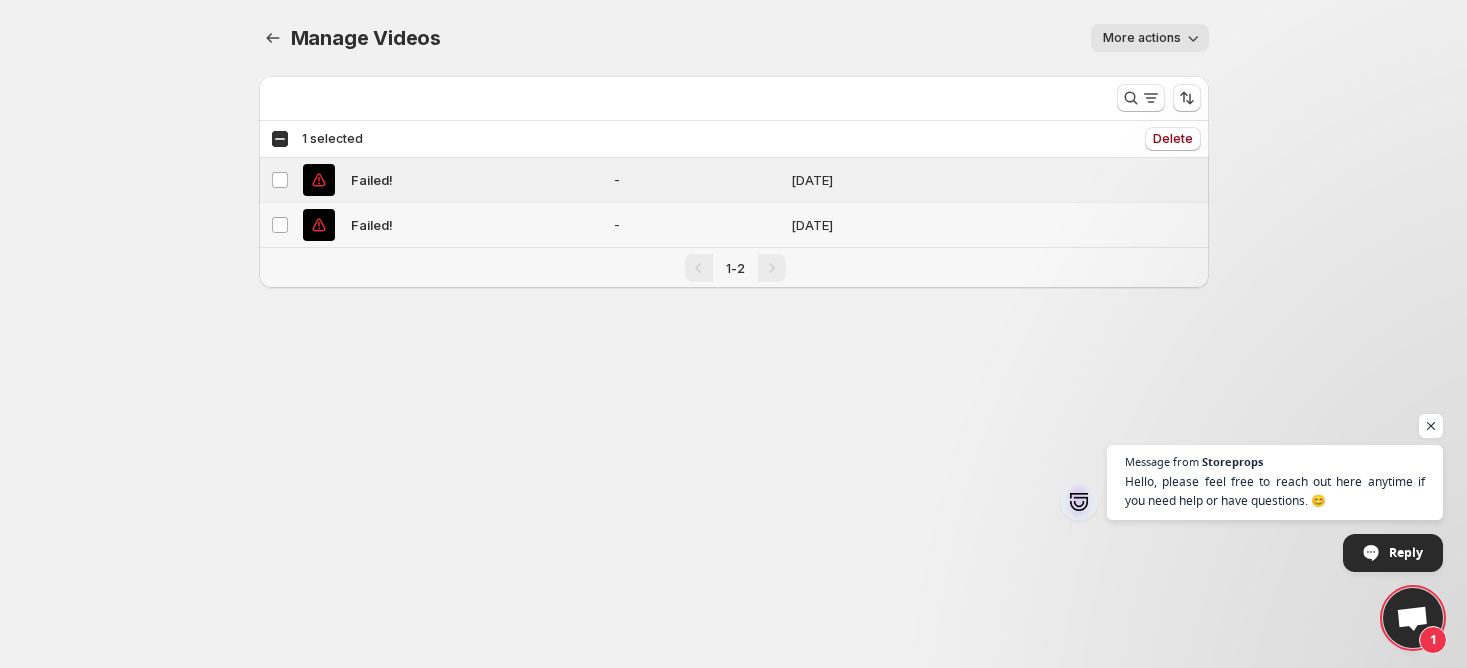 click on "Failed!" at bounding box center (452, 225) 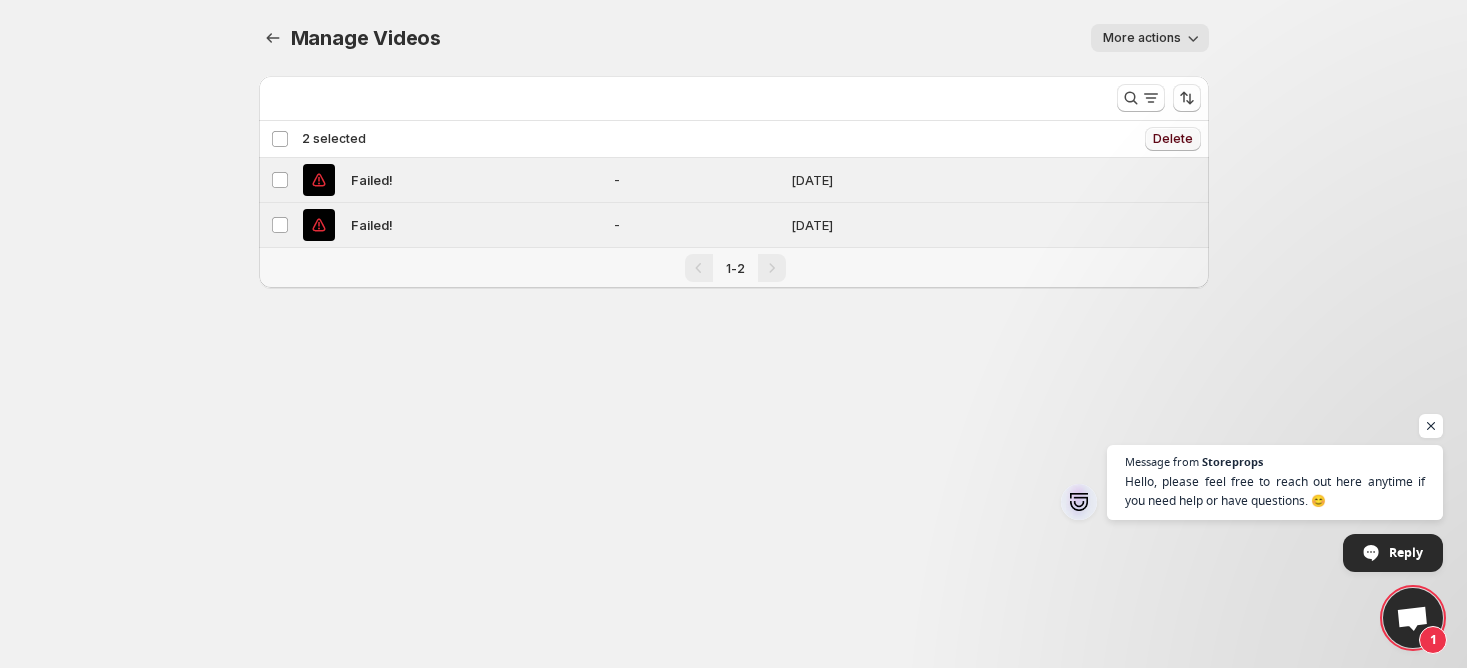 click on "Delete" at bounding box center (1173, 139) 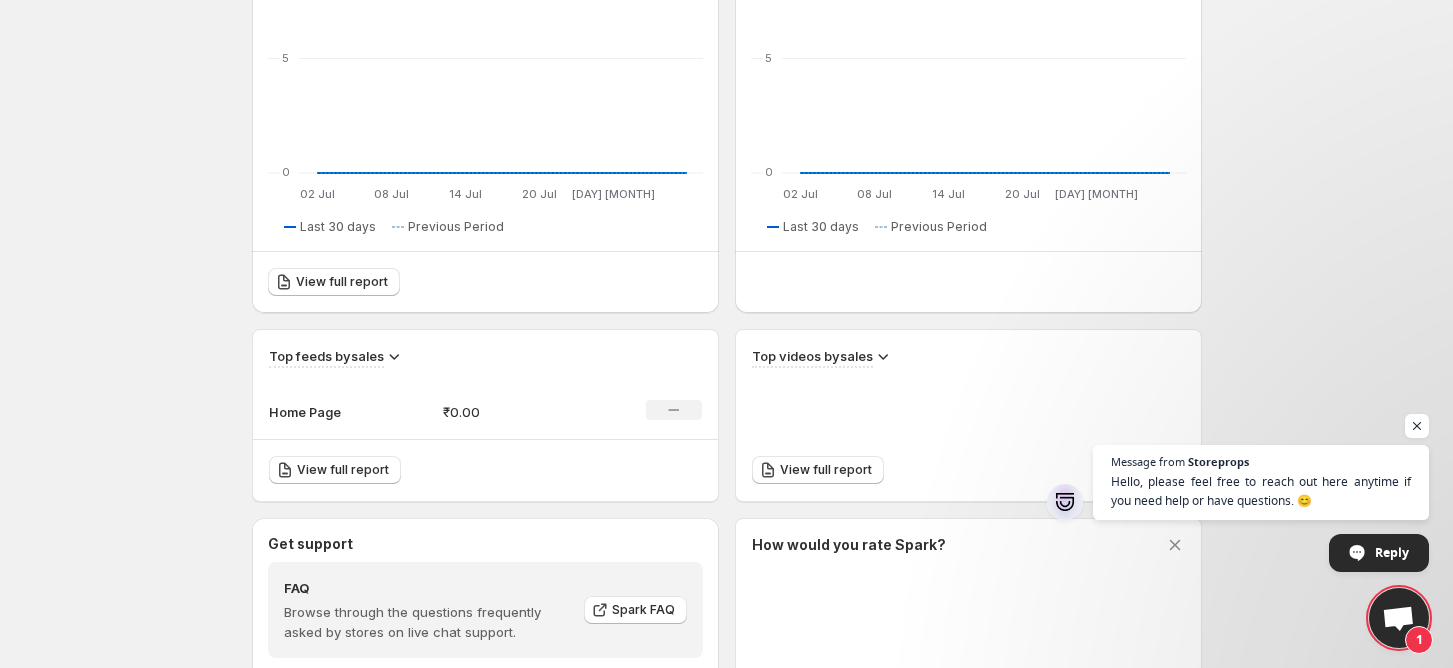 scroll, scrollTop: 0, scrollLeft: 0, axis: both 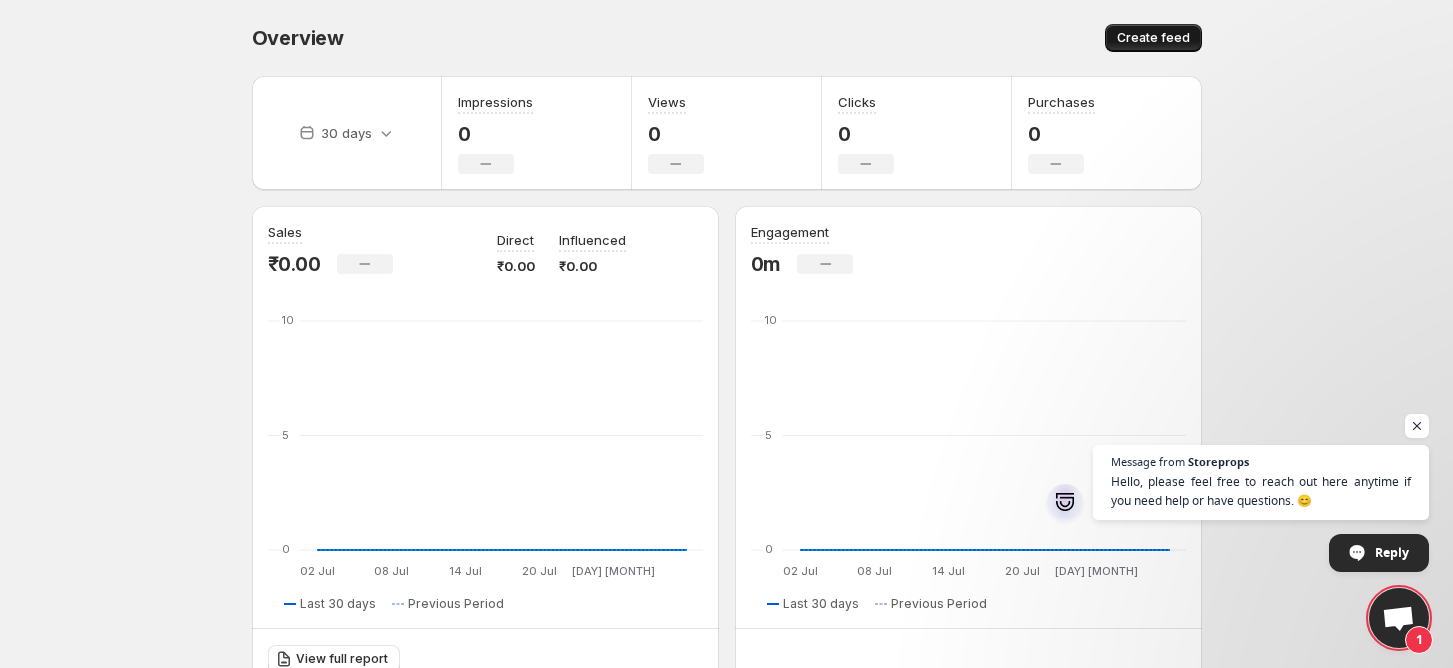 click on "Create feed" at bounding box center [1153, 38] 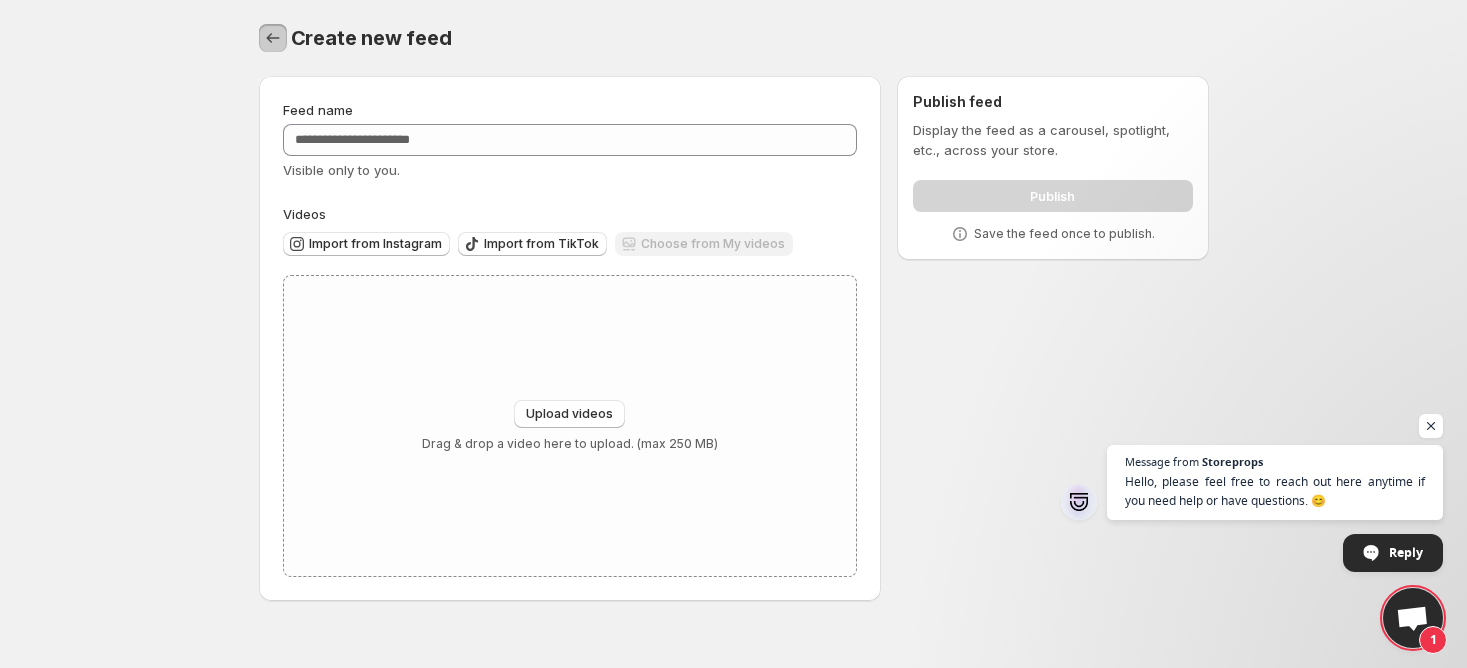 click 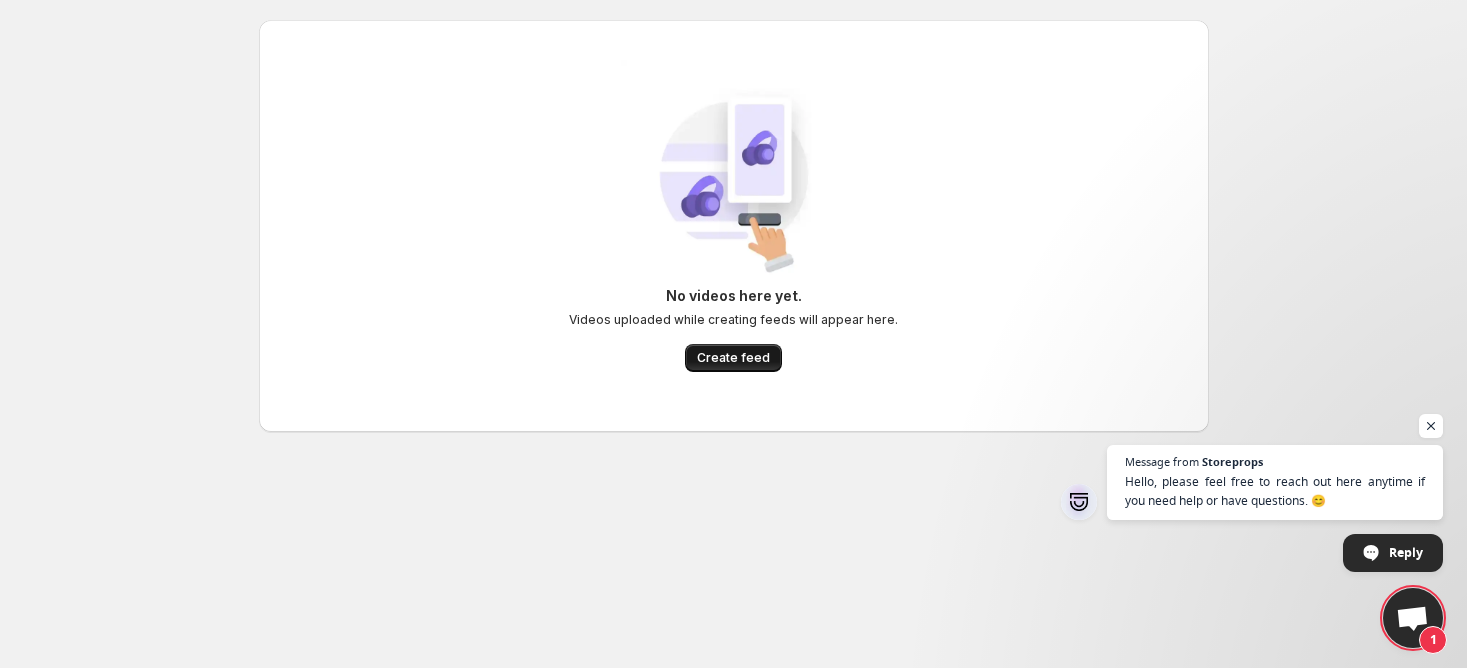 click on "Create feed" at bounding box center [733, 358] 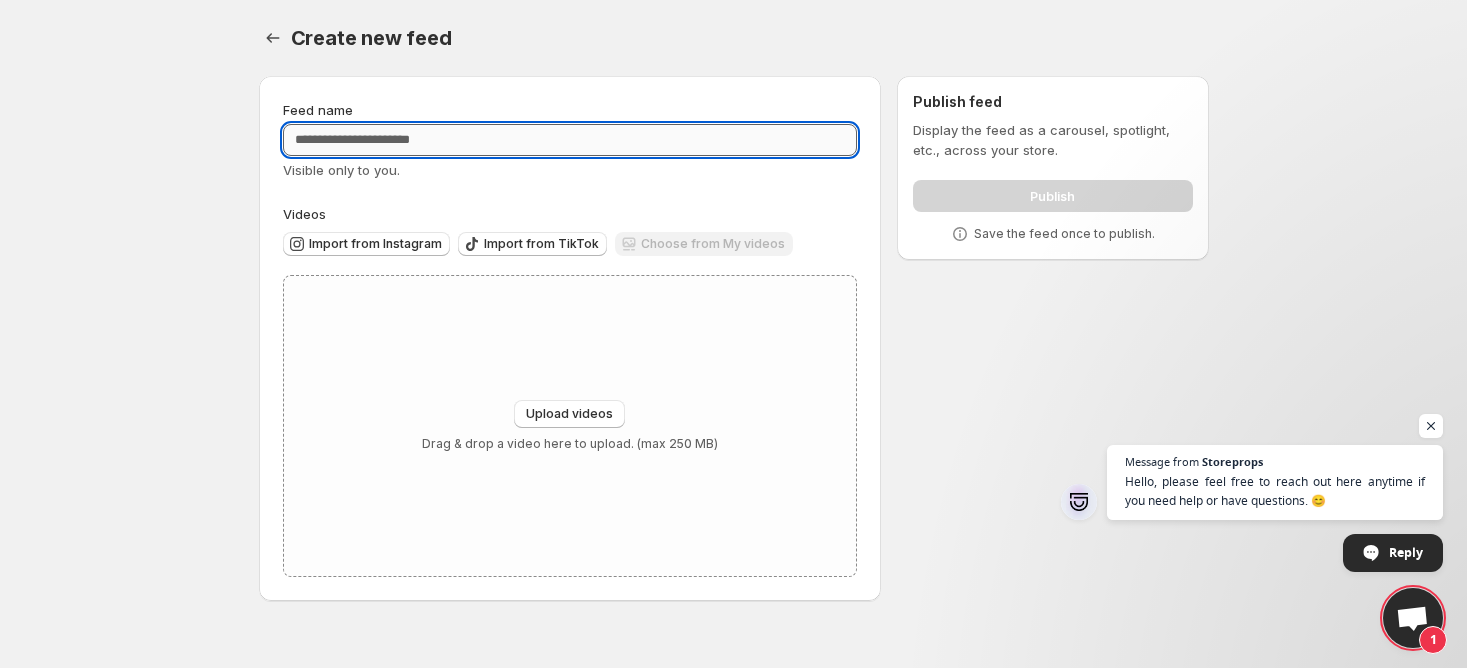 click on "Feed name" at bounding box center [570, 140] 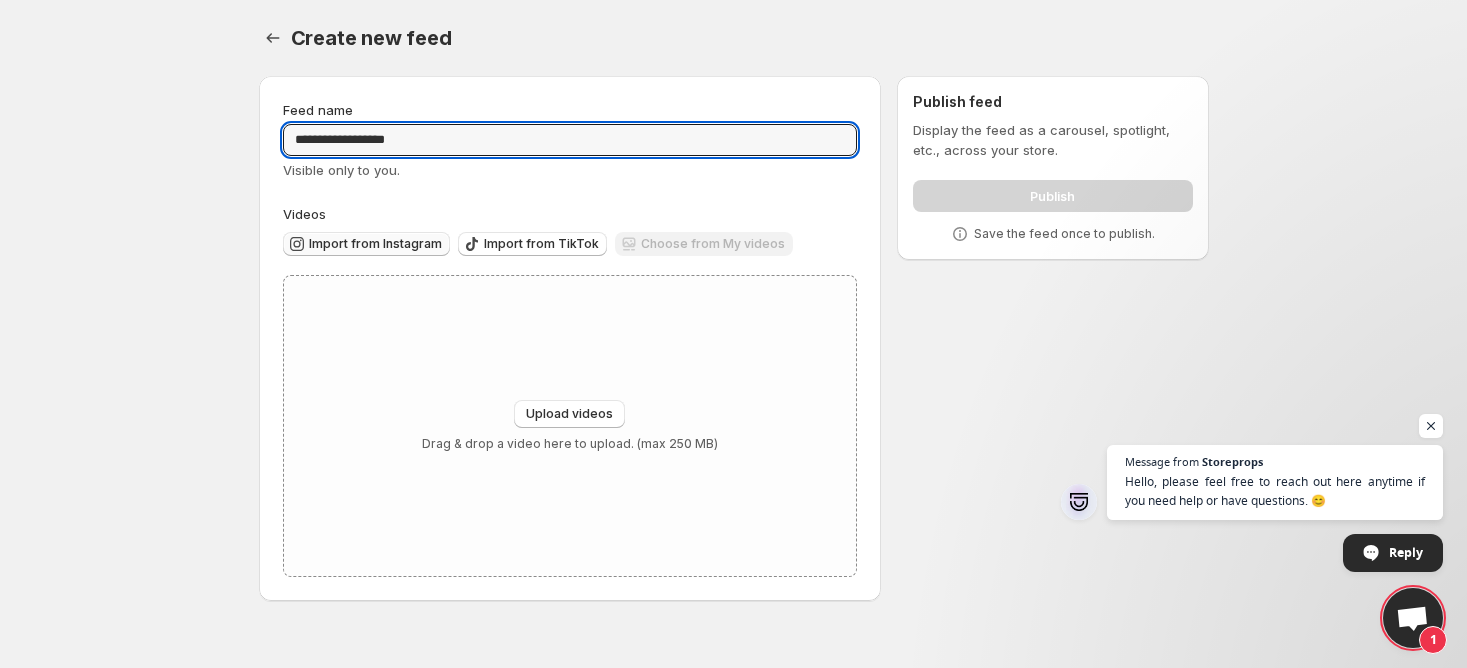 type on "**********" 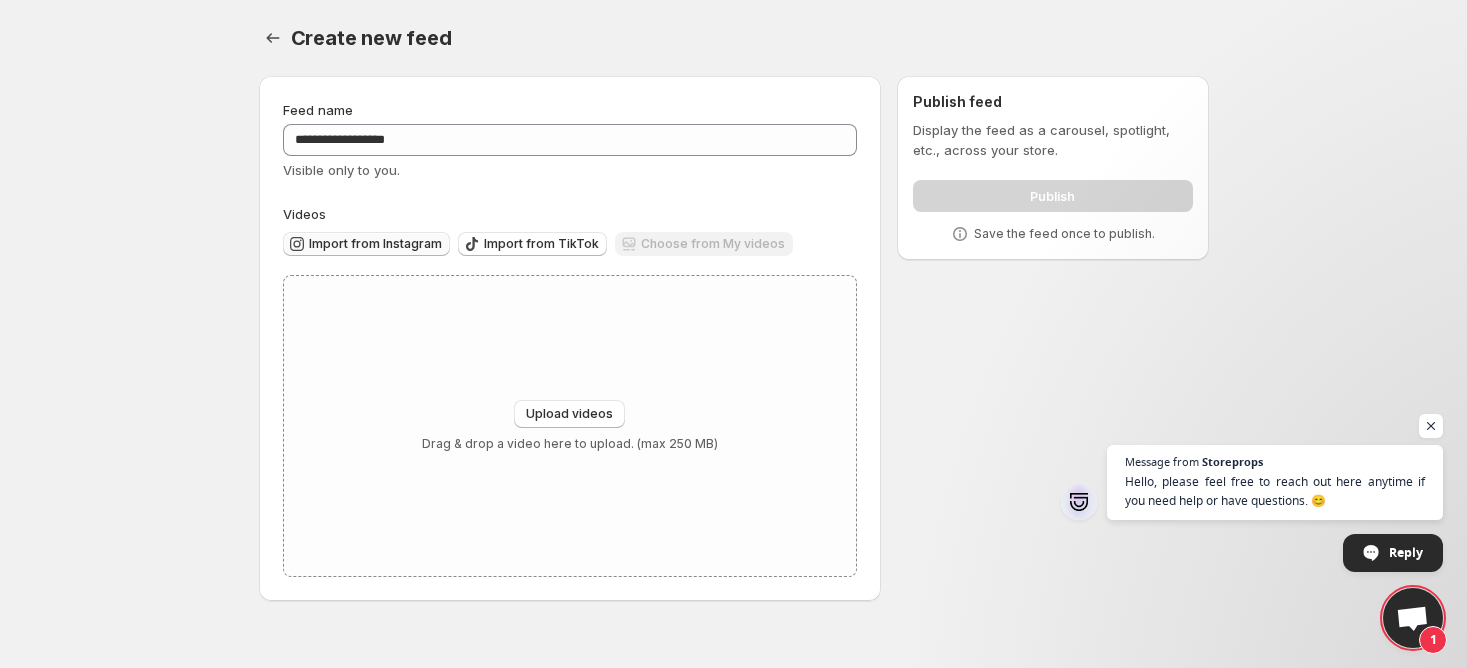 click on "Import from Instagram" at bounding box center (375, 244) 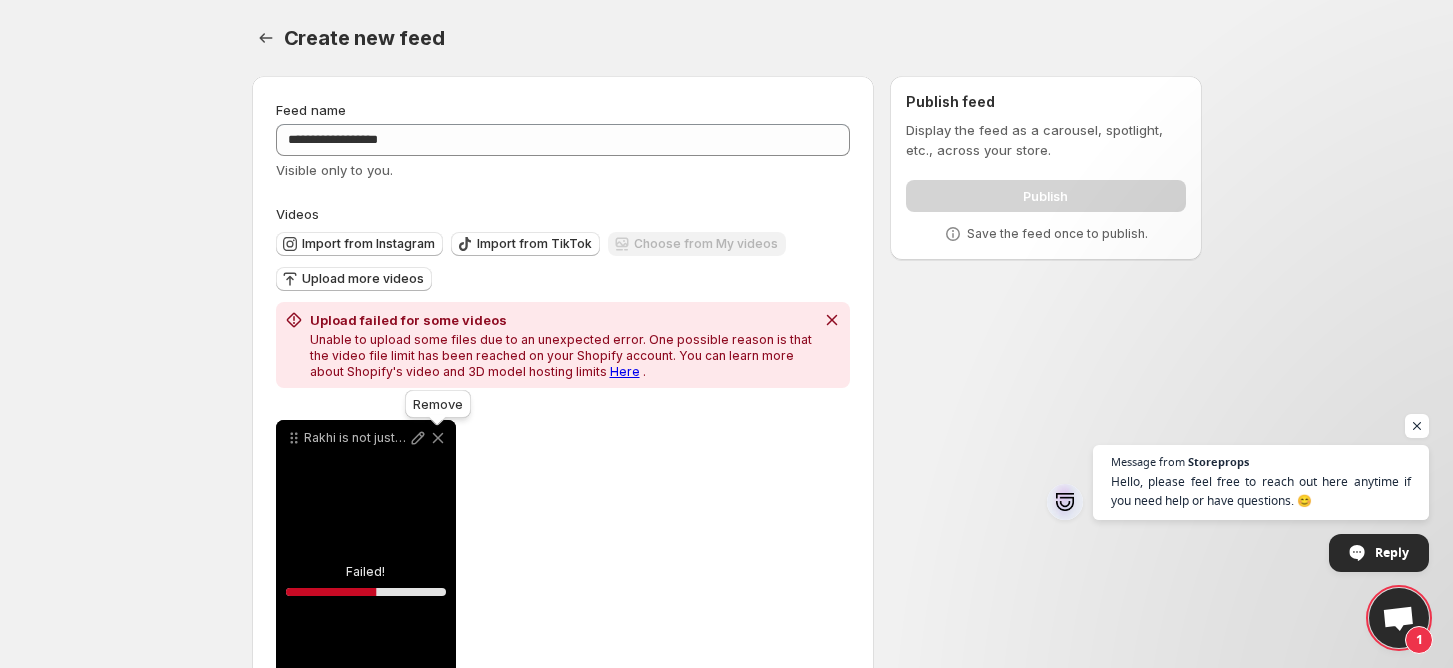 click 